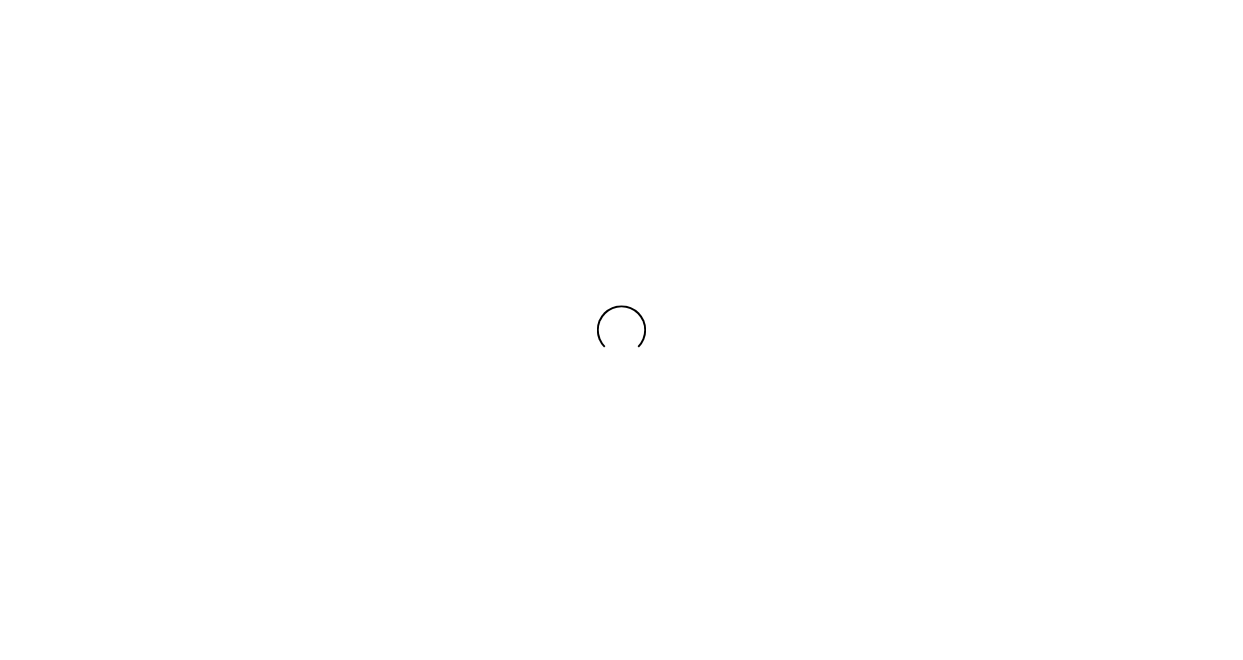 scroll, scrollTop: 0, scrollLeft: 0, axis: both 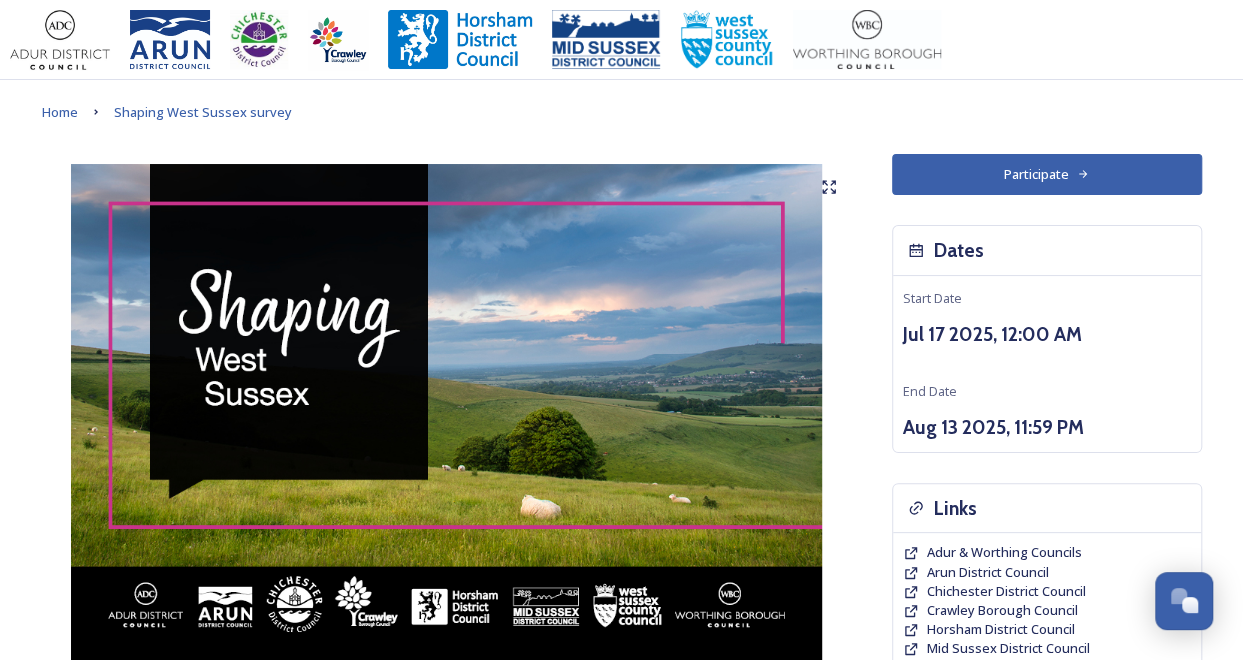 click on "Participate" at bounding box center [1047, 174] 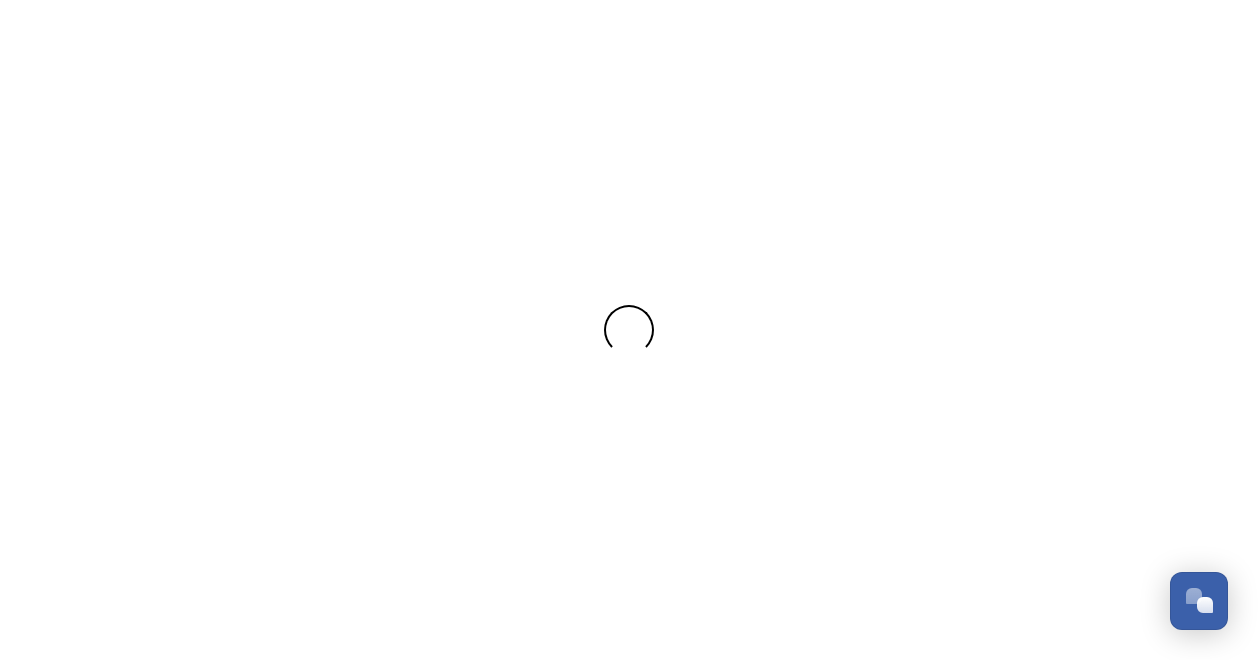 scroll, scrollTop: 0, scrollLeft: 0, axis: both 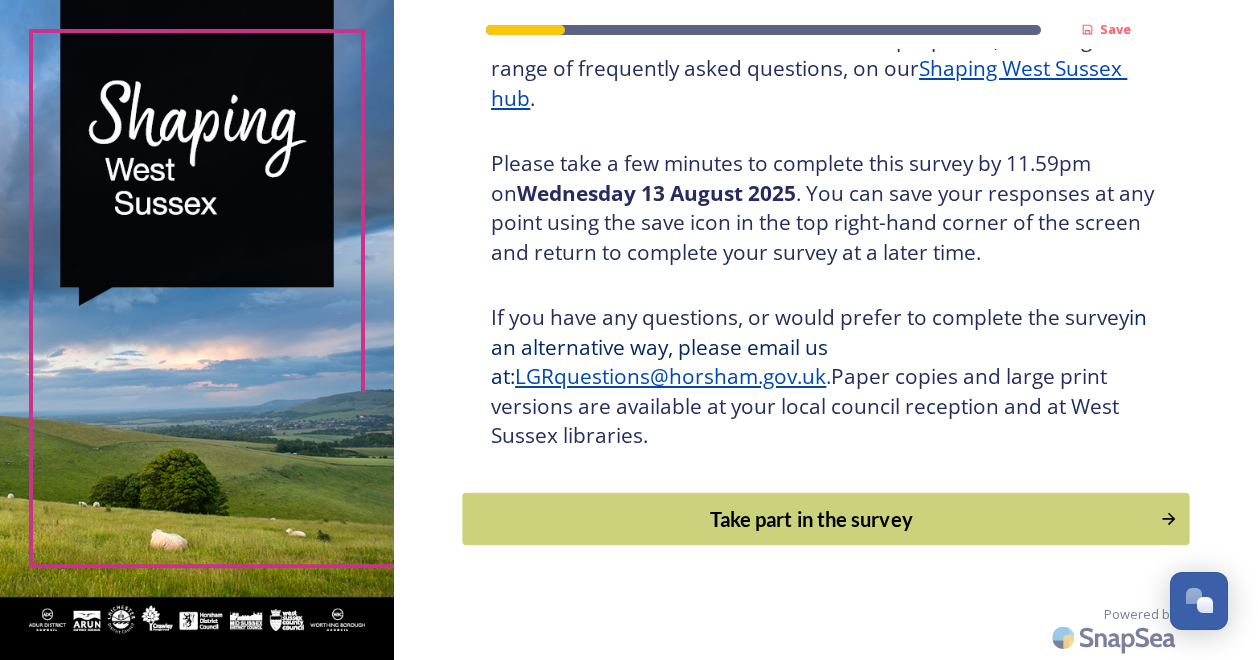 click on "Take part in the survey" at bounding box center [812, 519] 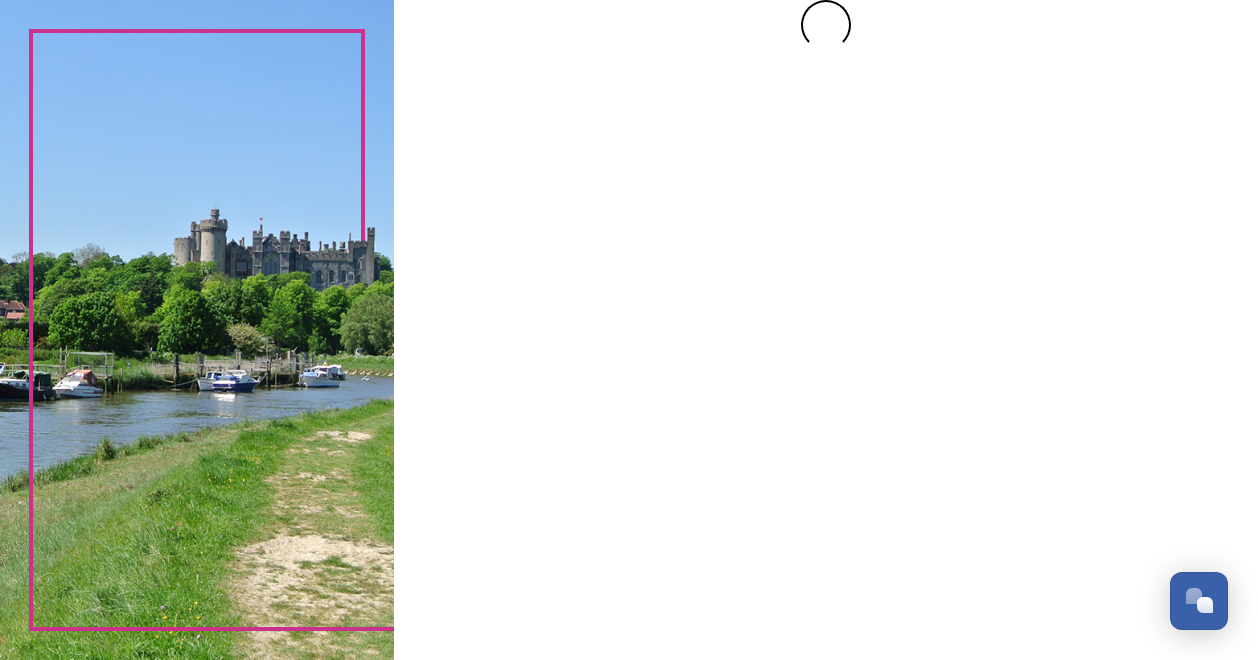 scroll, scrollTop: 0, scrollLeft: 0, axis: both 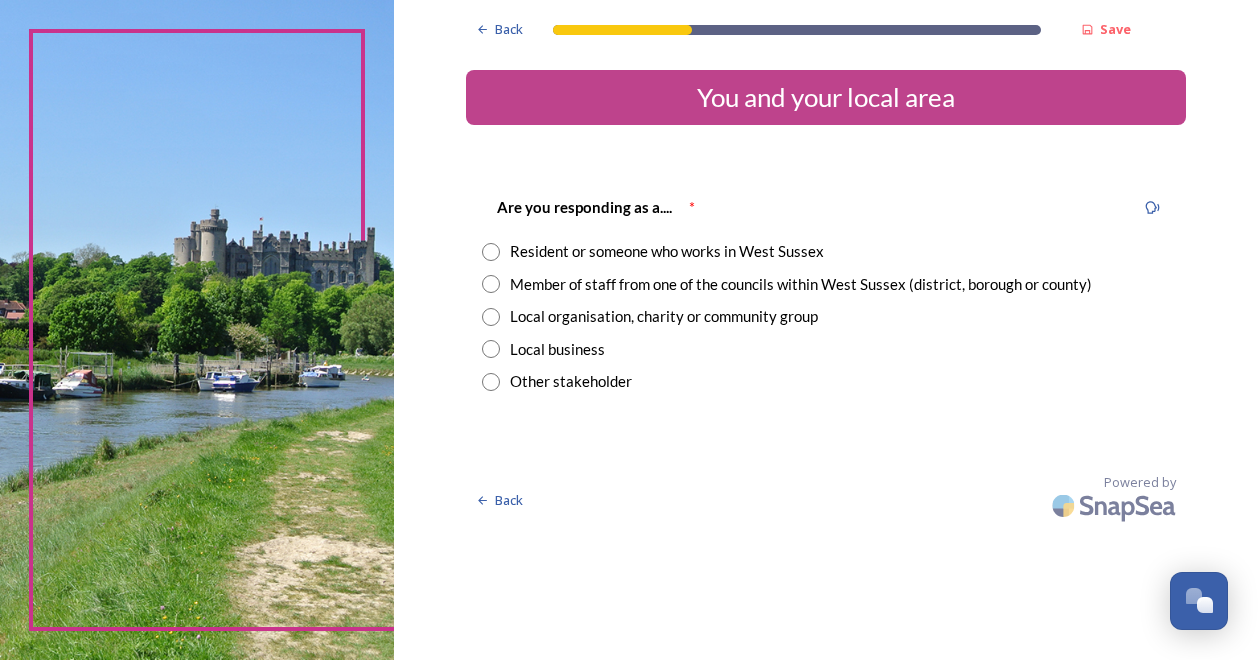 click at bounding box center (491, 284) 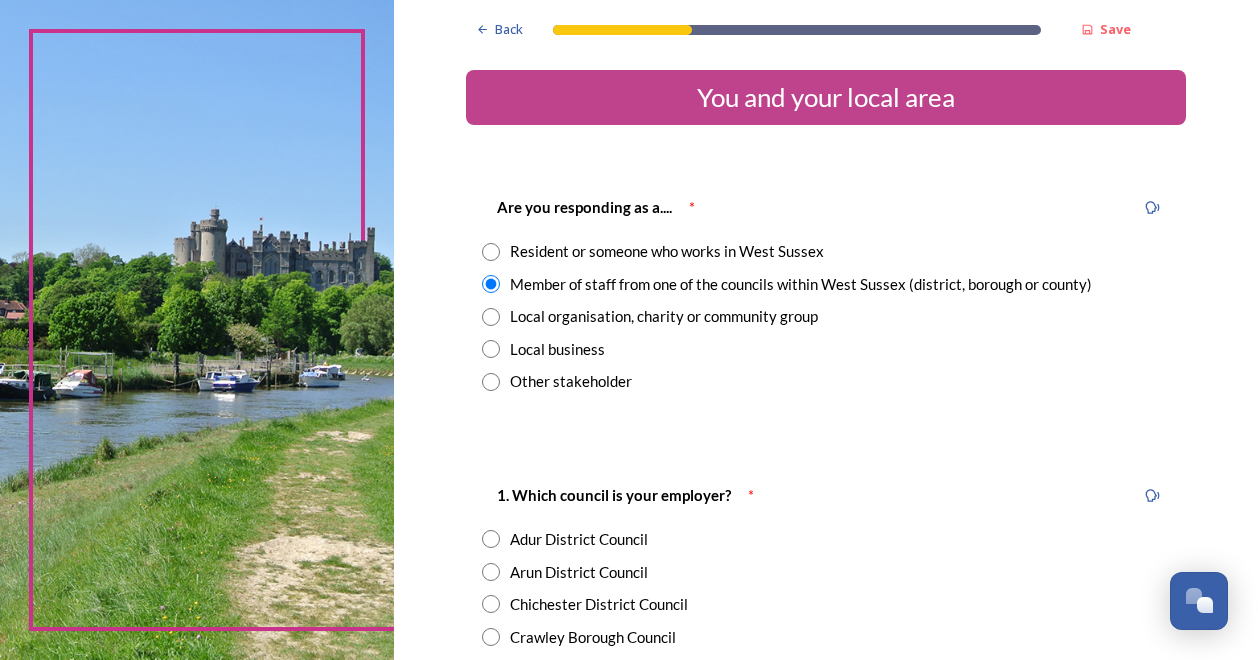 click at bounding box center [491, 252] 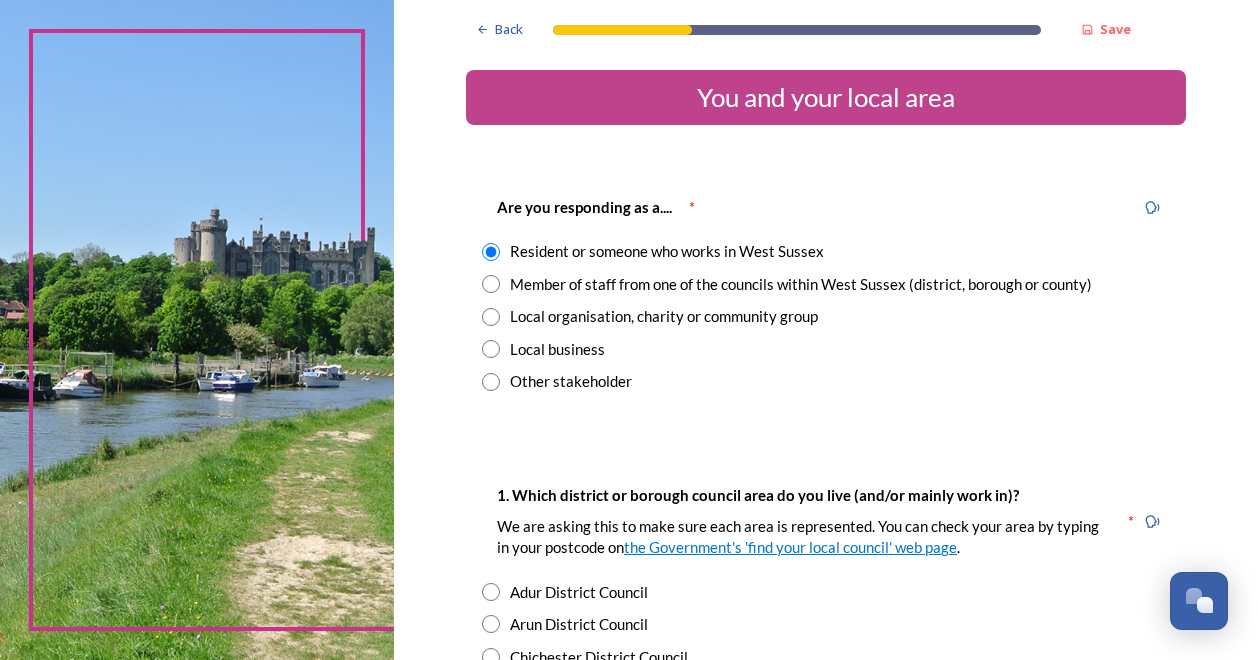 scroll, scrollTop: 333, scrollLeft: 0, axis: vertical 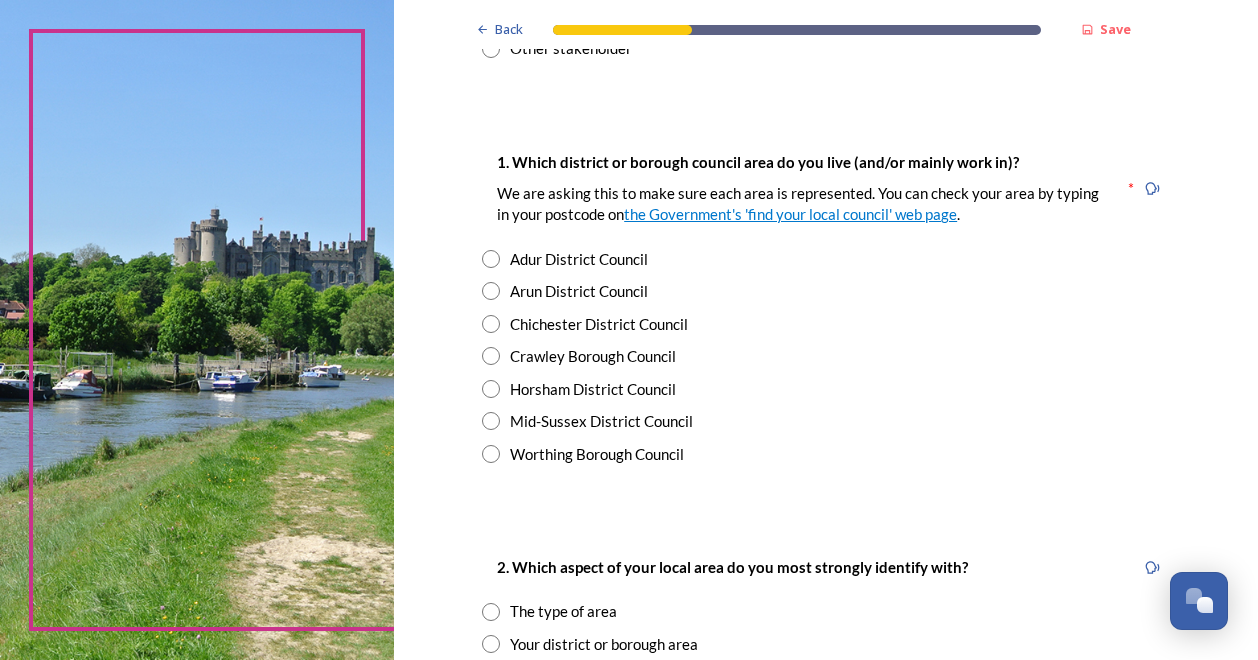 click at bounding box center [491, 259] 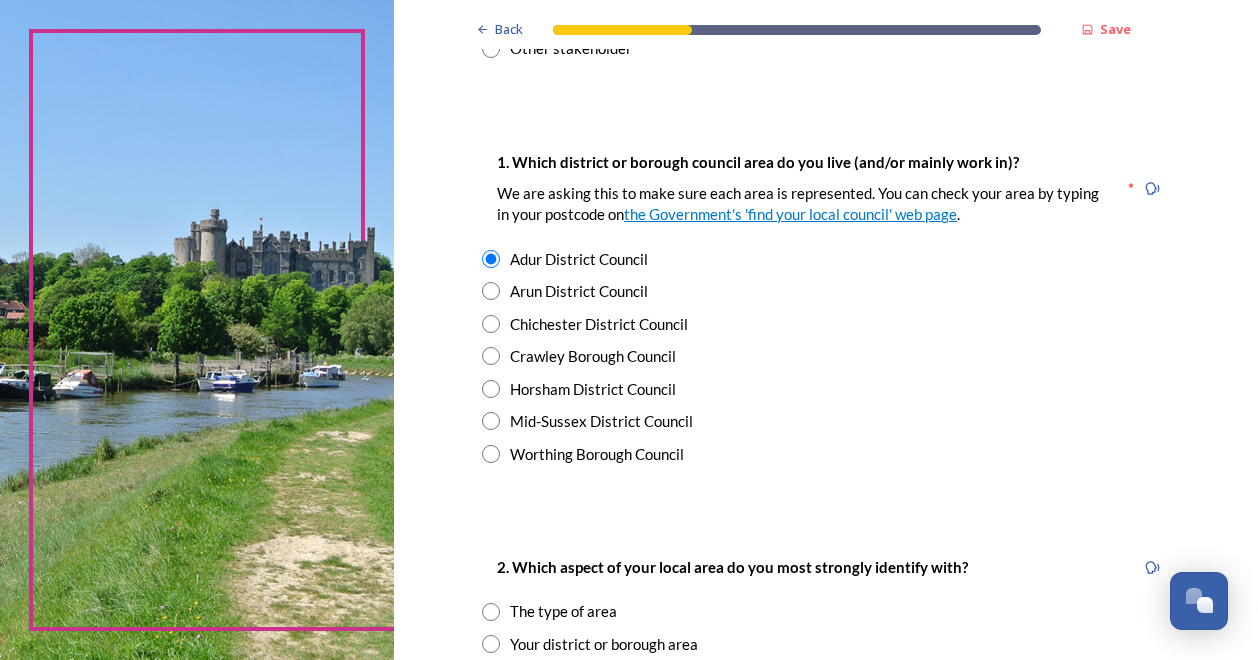 scroll, scrollTop: 666, scrollLeft: 0, axis: vertical 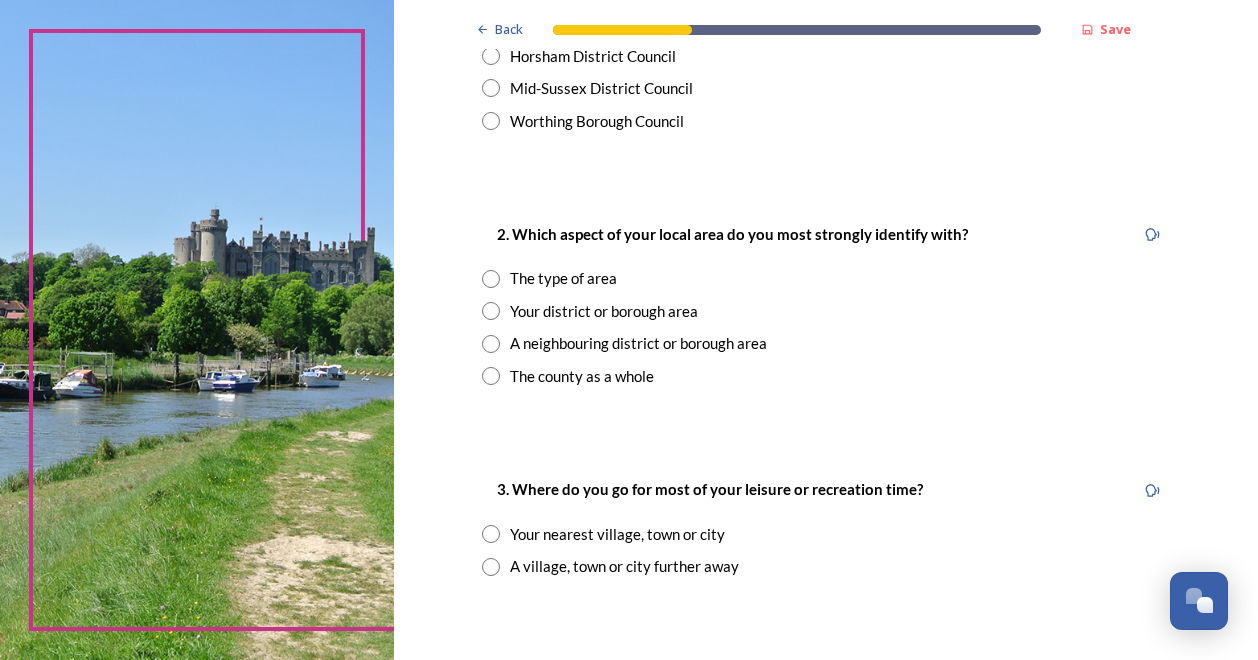 click at bounding box center [491, 376] 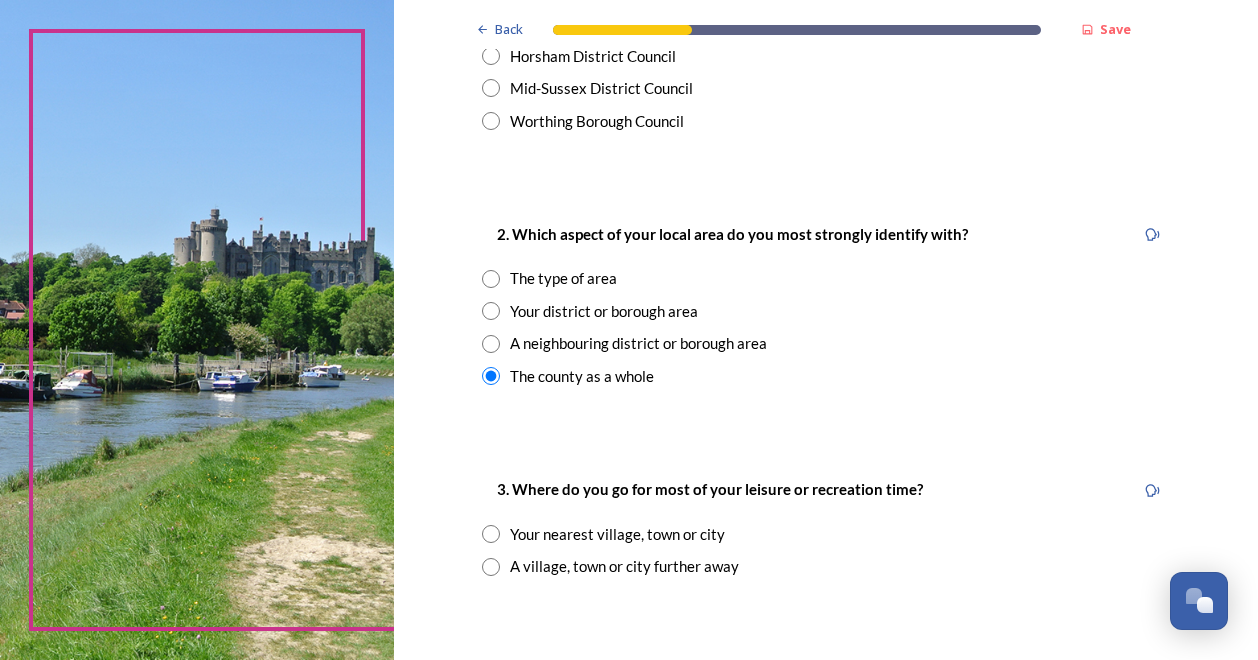 scroll, scrollTop: 1000, scrollLeft: 0, axis: vertical 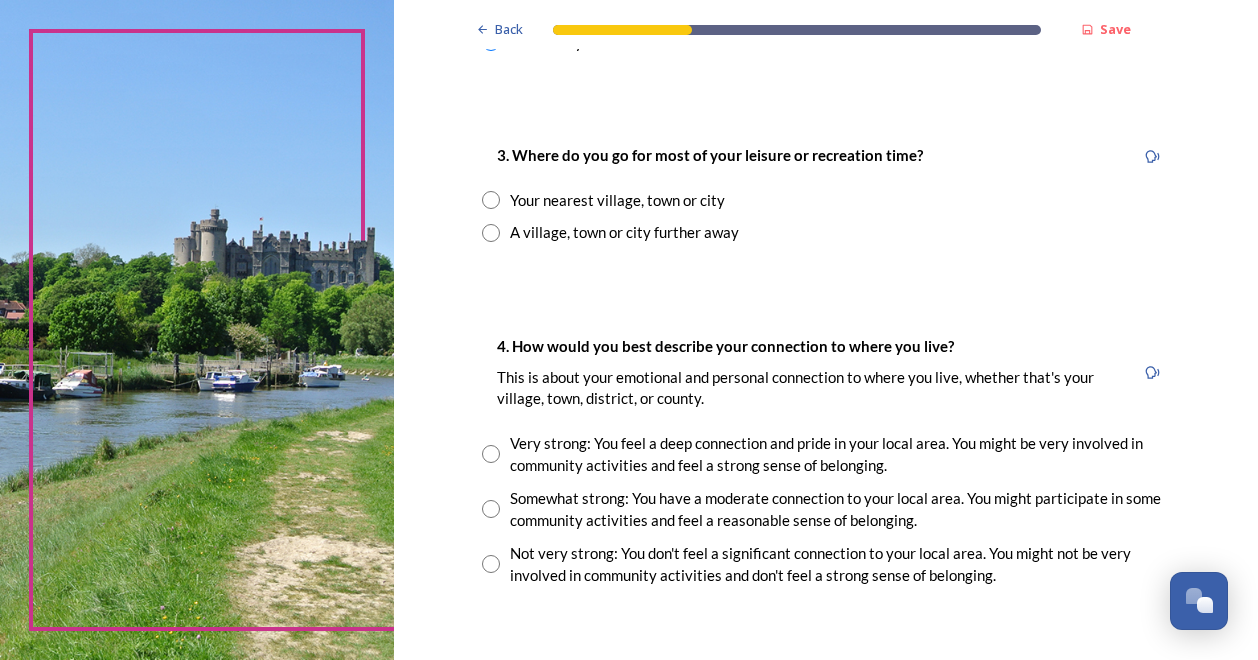 click at bounding box center [491, 200] 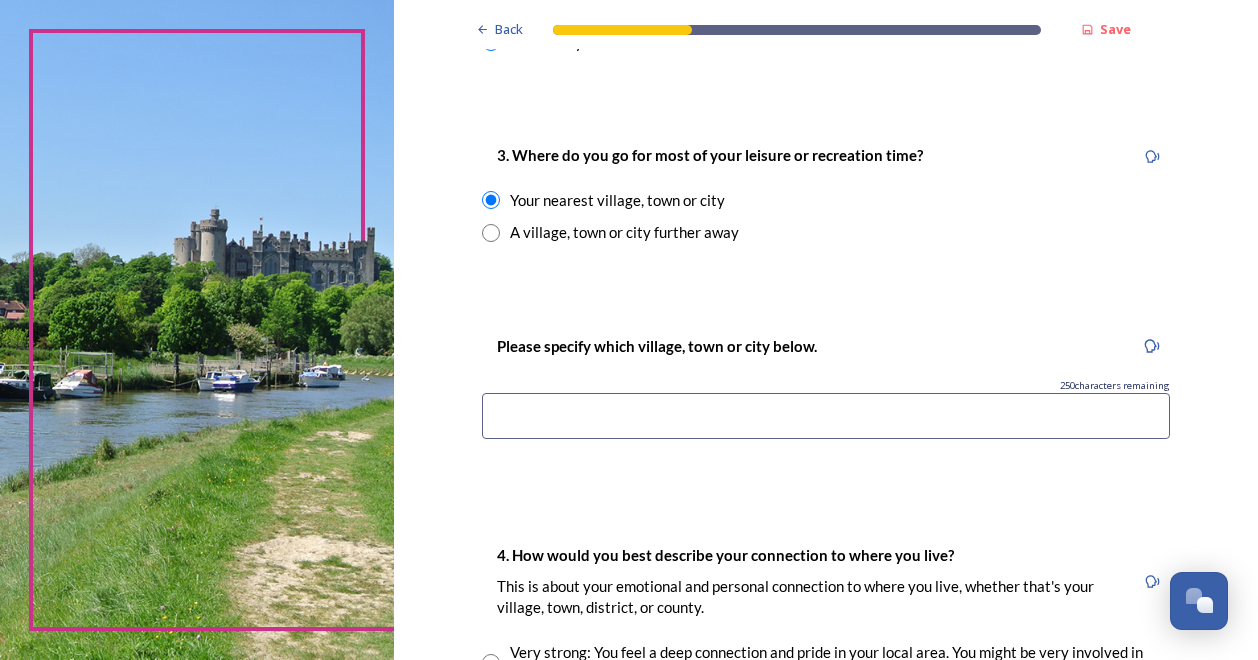 click at bounding box center (826, 416) 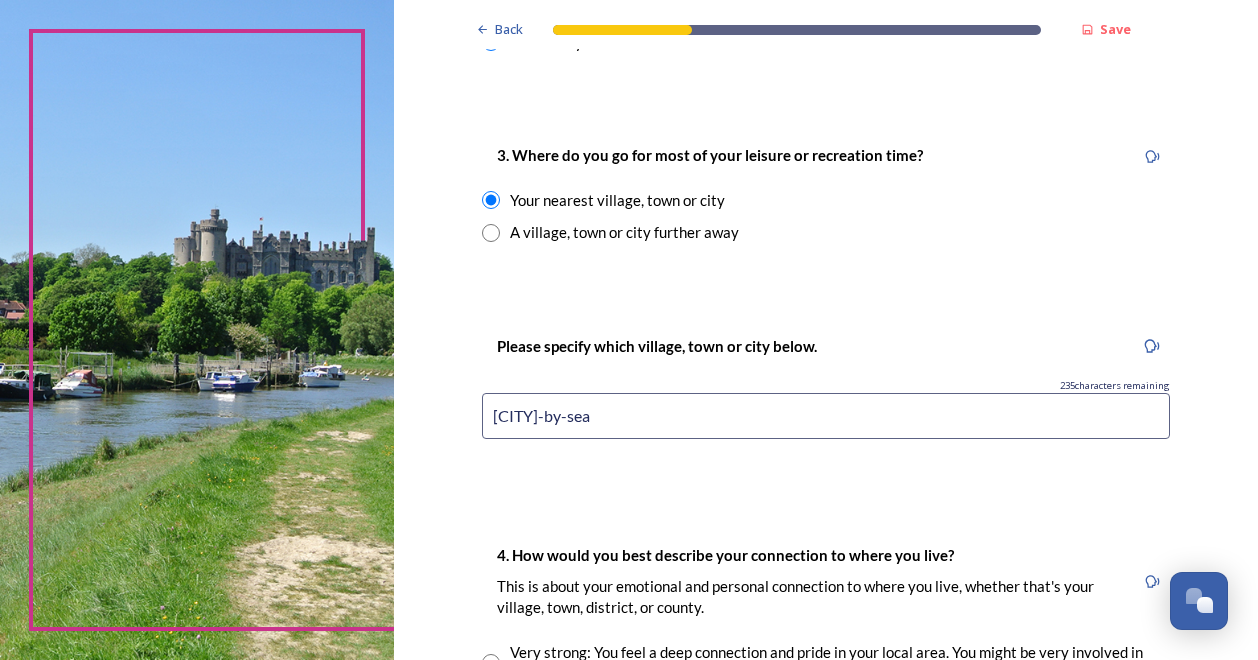 scroll, scrollTop: 1333, scrollLeft: 0, axis: vertical 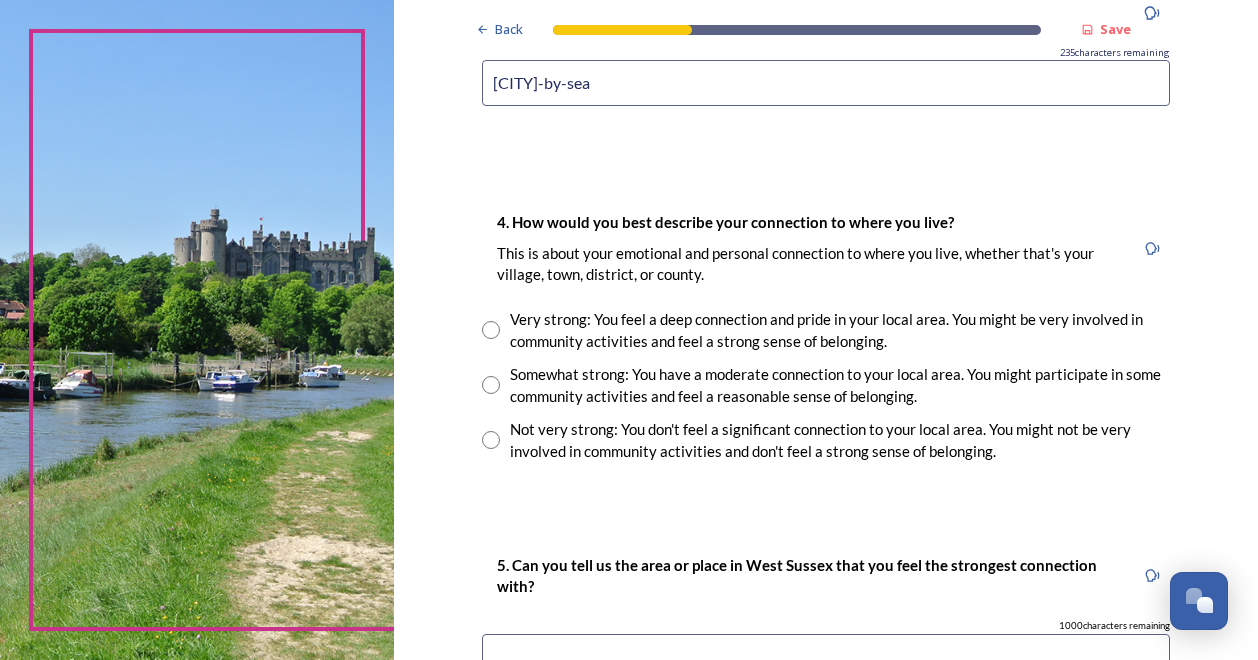 type on "[CITY]-by-sea" 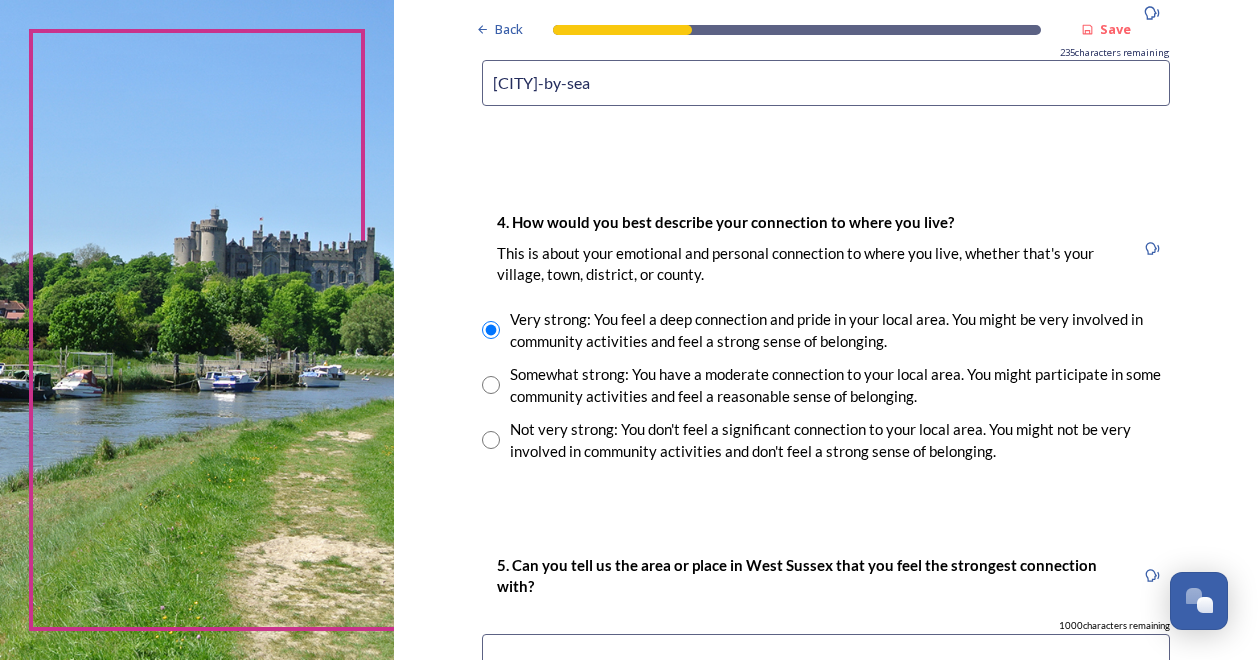 scroll, scrollTop: 1666, scrollLeft: 0, axis: vertical 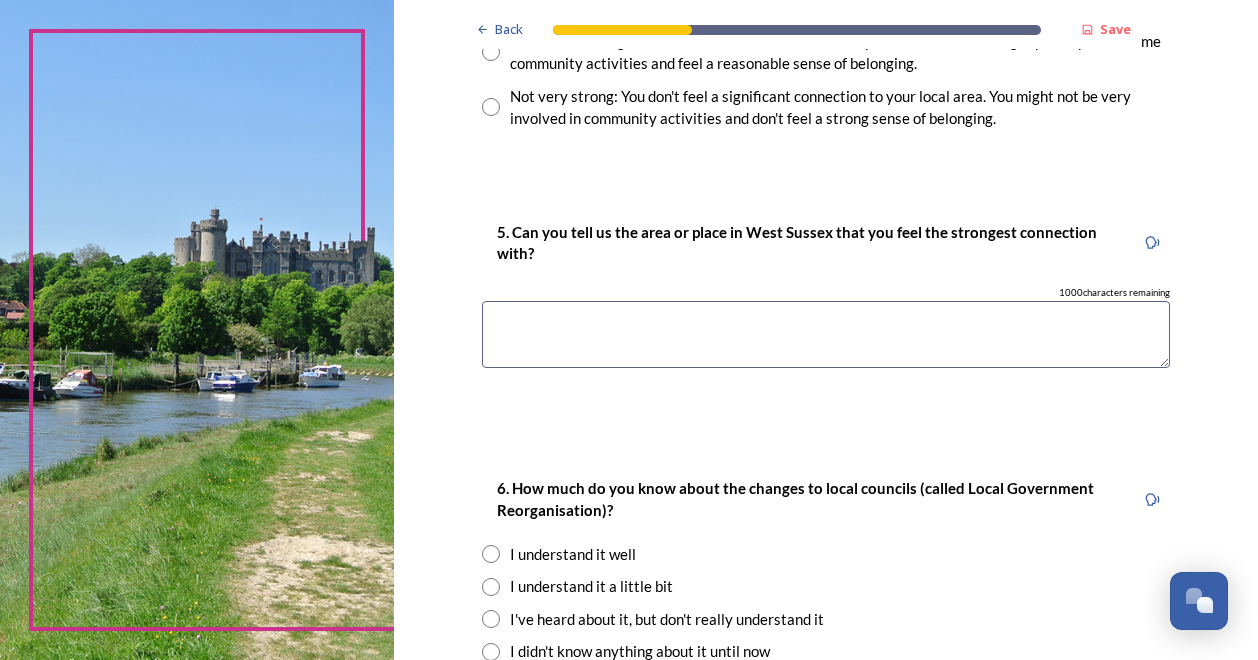 click at bounding box center (826, 334) 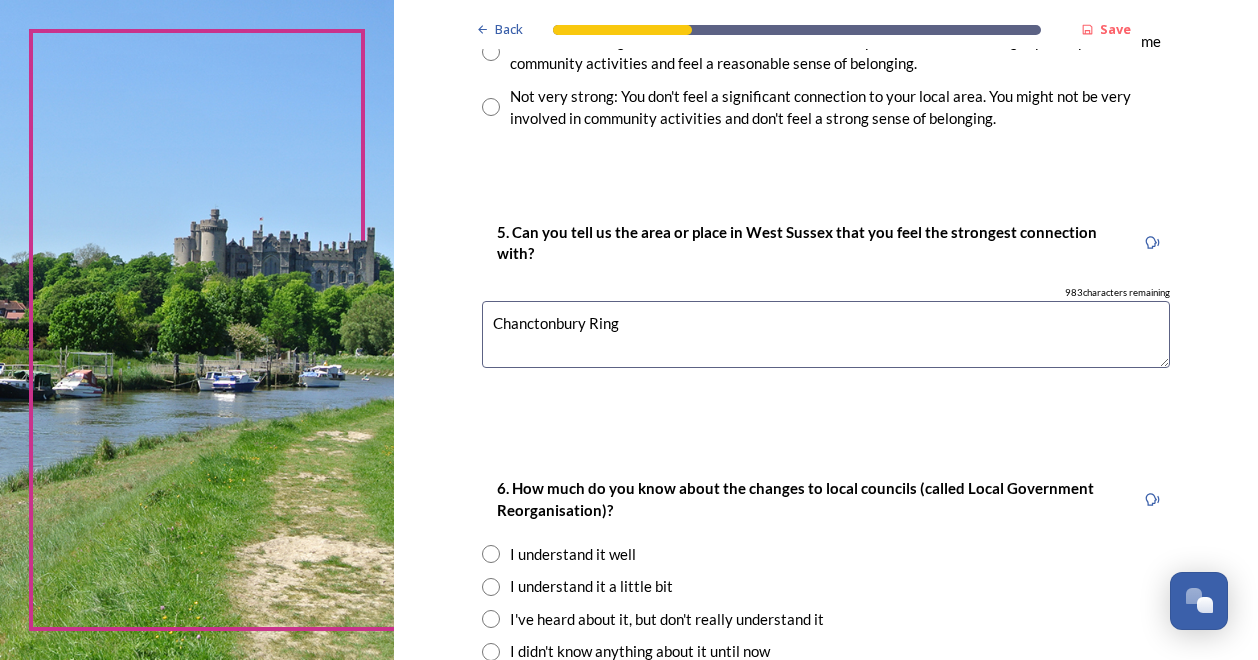 type on "Chanctonbury Ring" 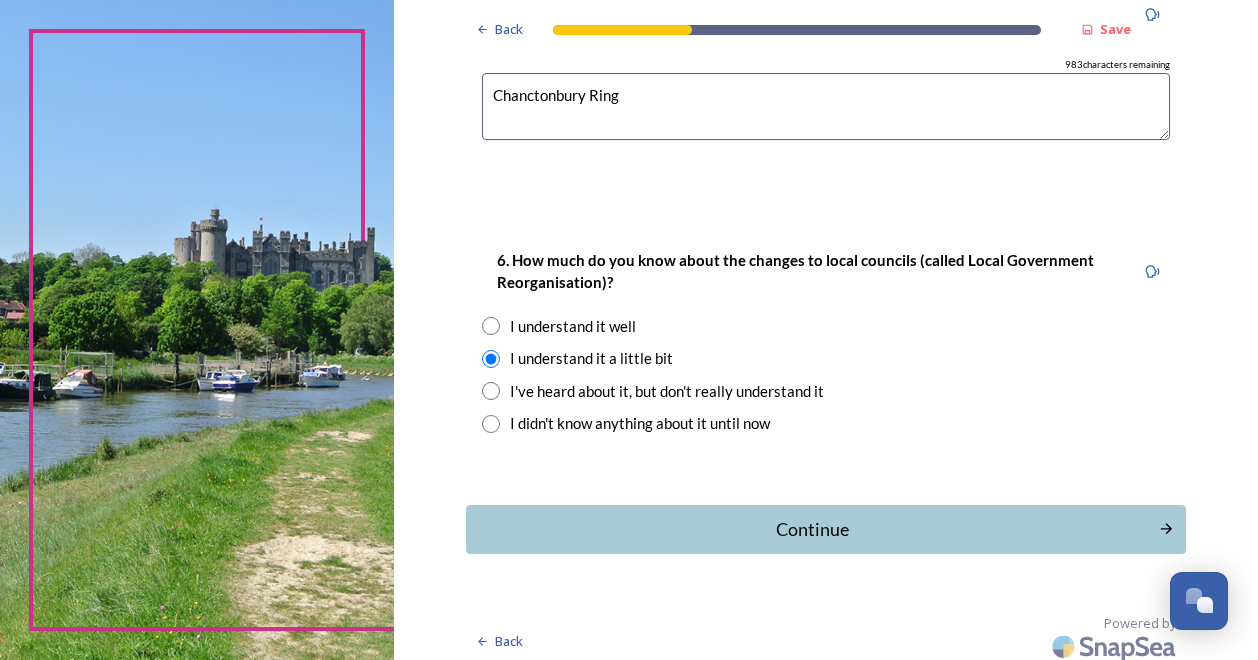 scroll, scrollTop: 1902, scrollLeft: 0, axis: vertical 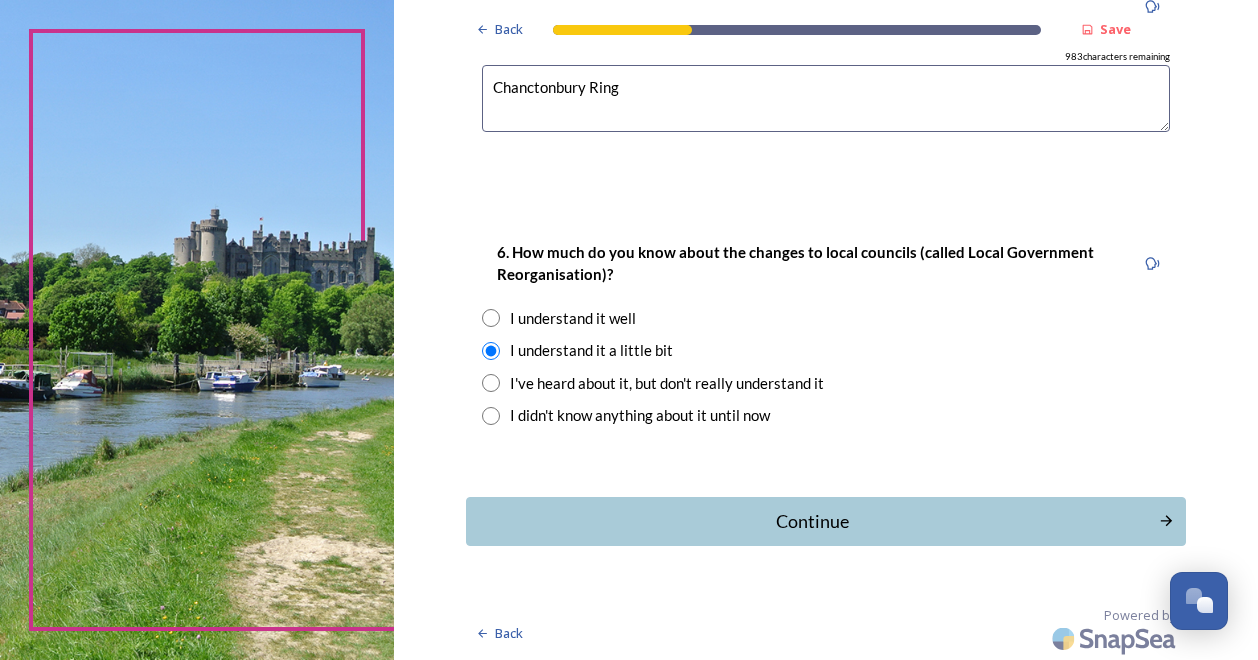 click at bounding box center (491, 318) 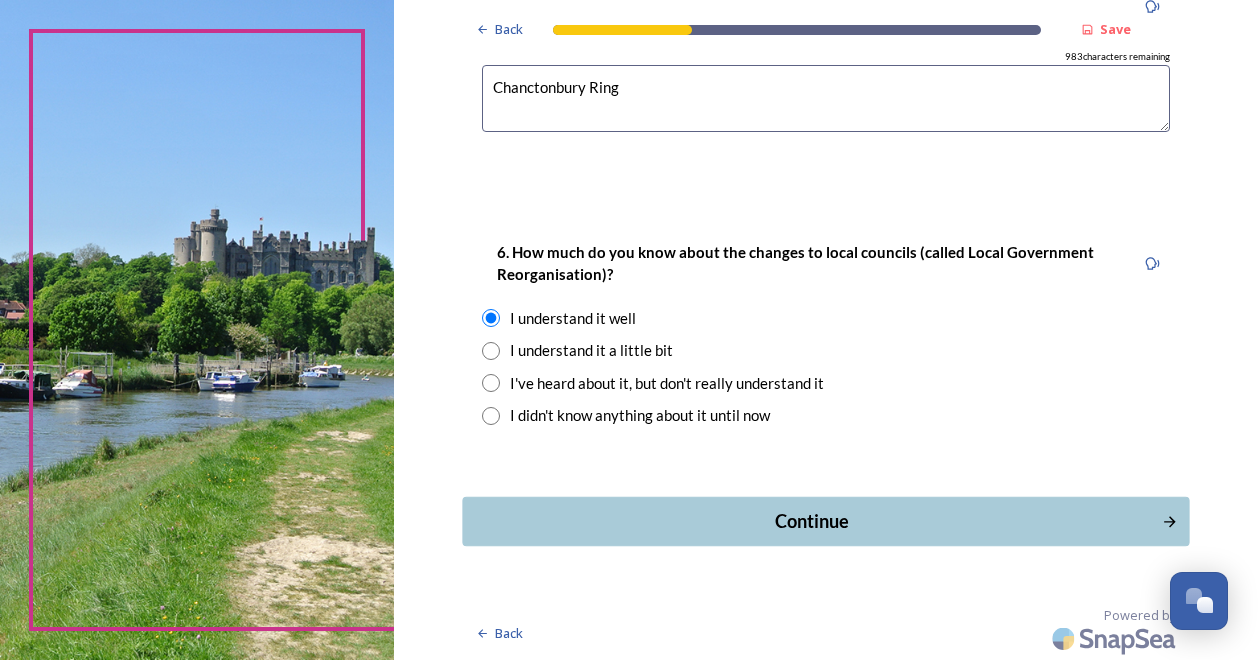 click on "Continue" at bounding box center (812, 521) 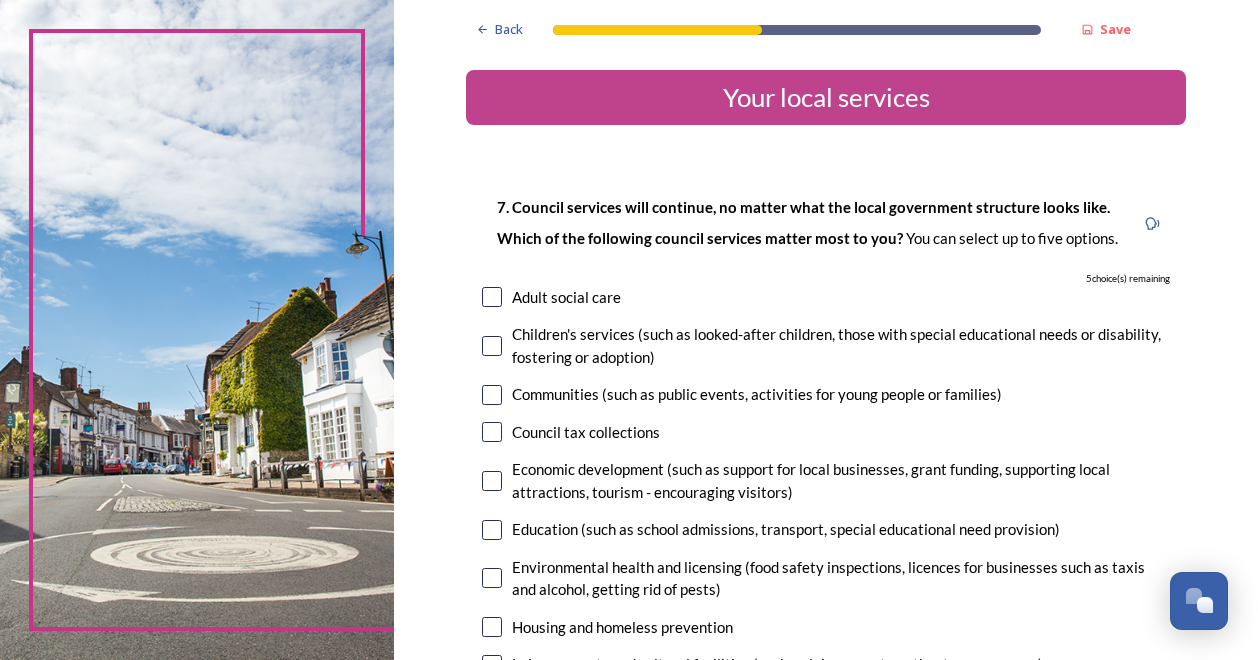 scroll, scrollTop: 333, scrollLeft: 0, axis: vertical 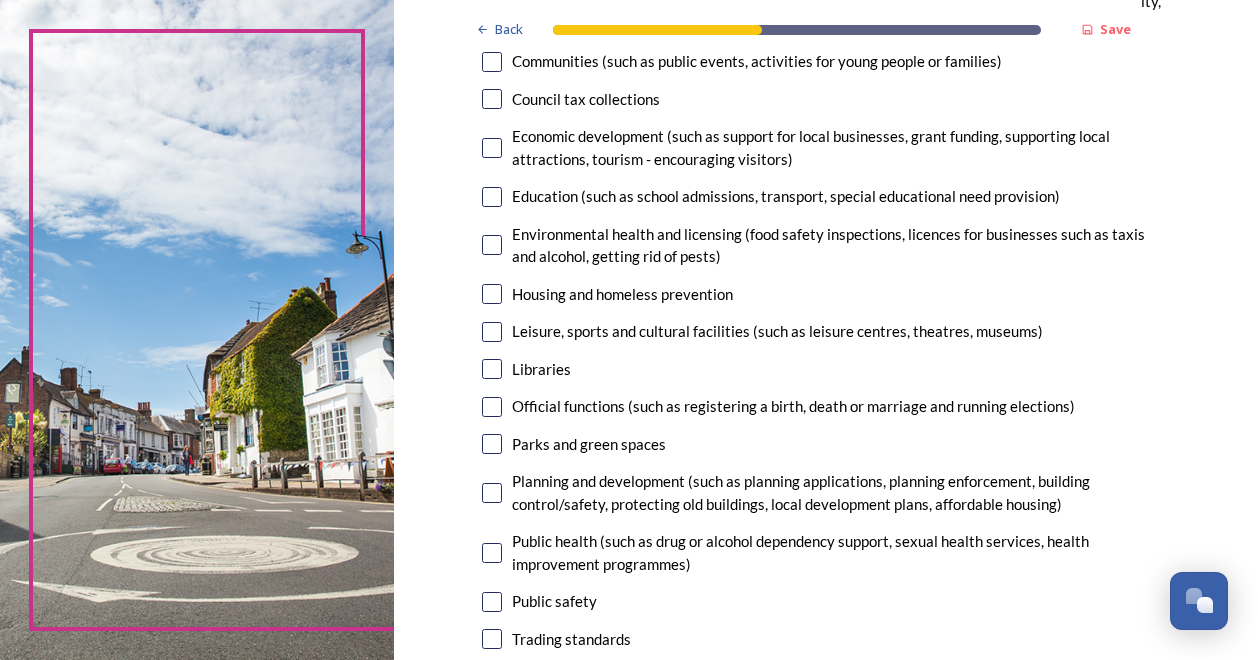 click at bounding box center [492, 369] 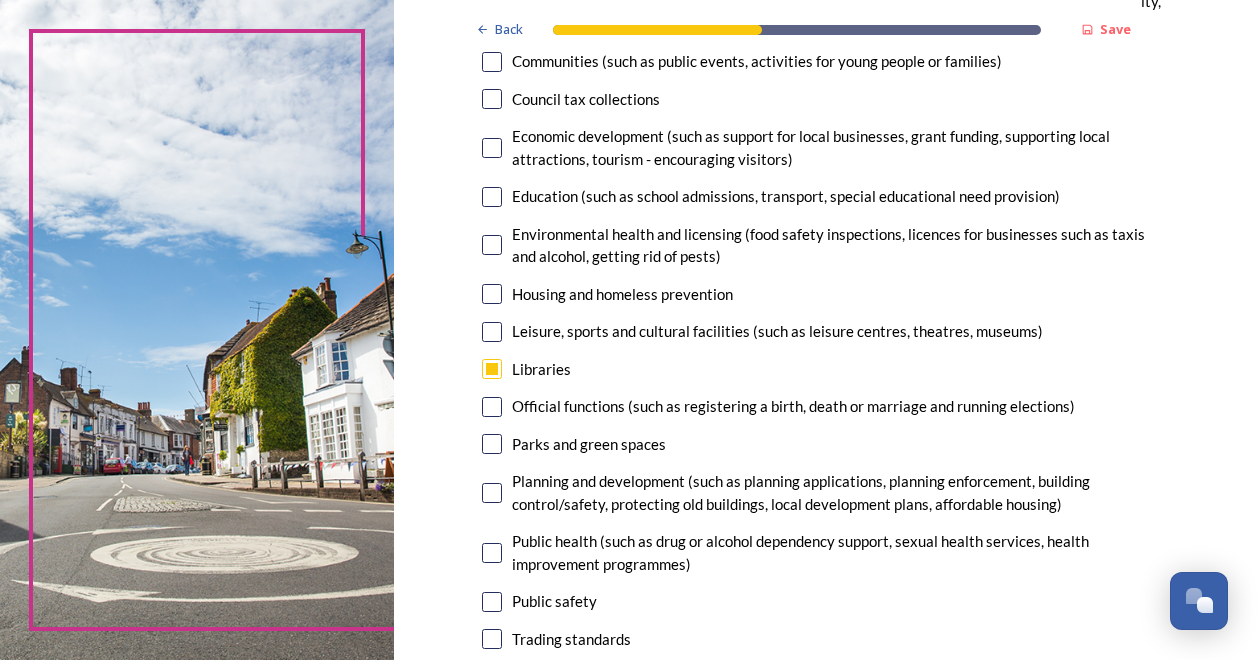 click at bounding box center [492, 444] 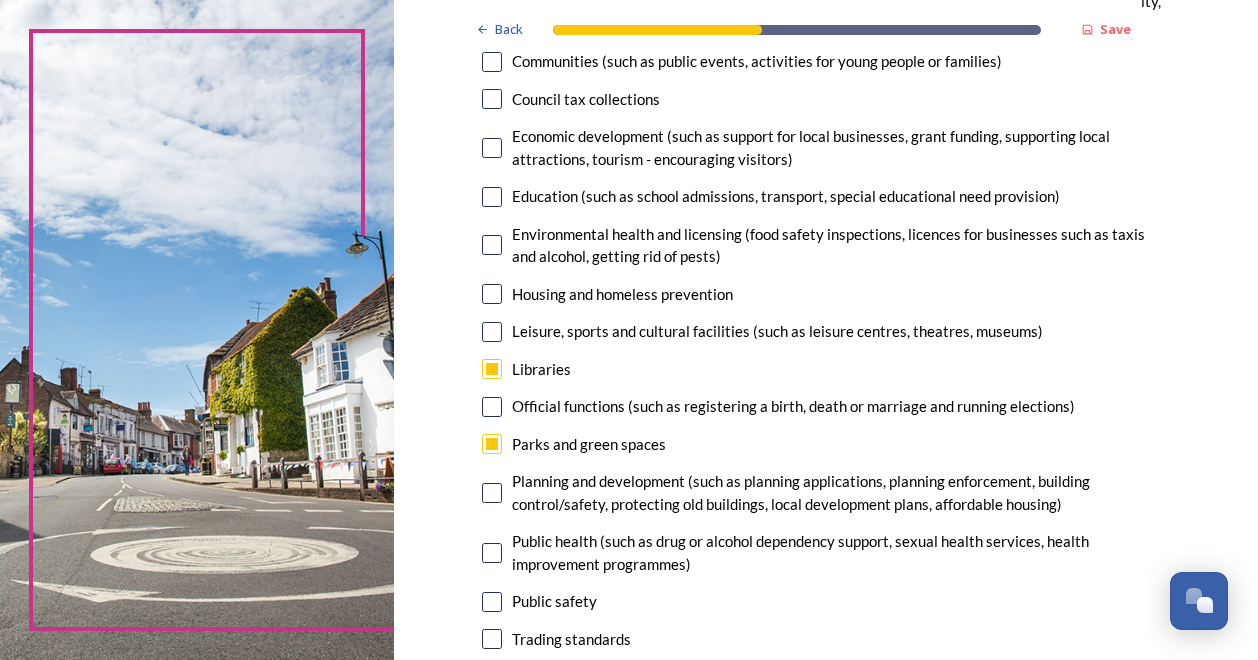 scroll, scrollTop: 666, scrollLeft: 0, axis: vertical 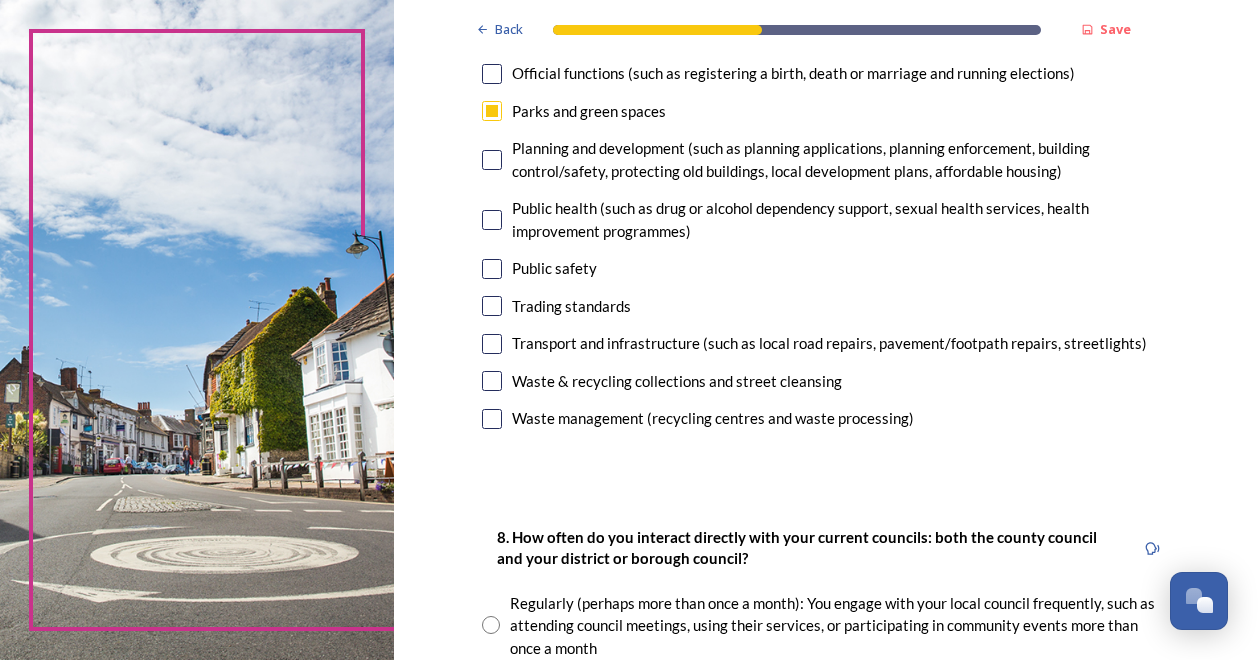click at bounding box center [492, 381] 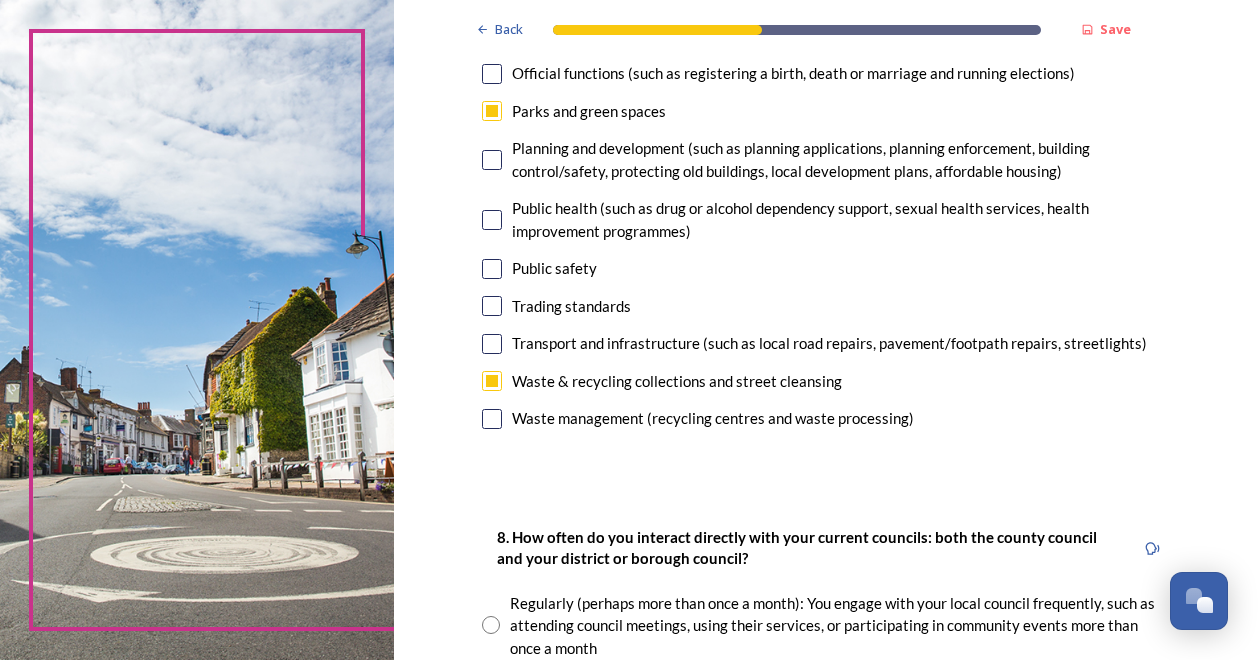 click at bounding box center (492, 344) 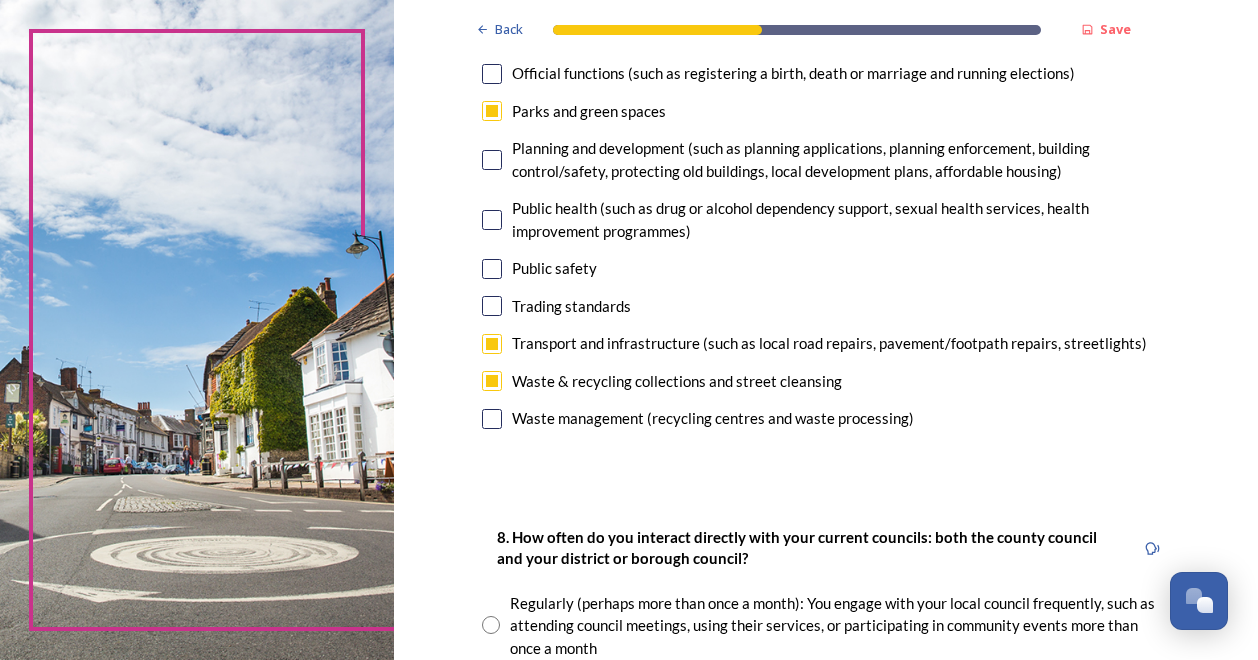 scroll, scrollTop: 1000, scrollLeft: 0, axis: vertical 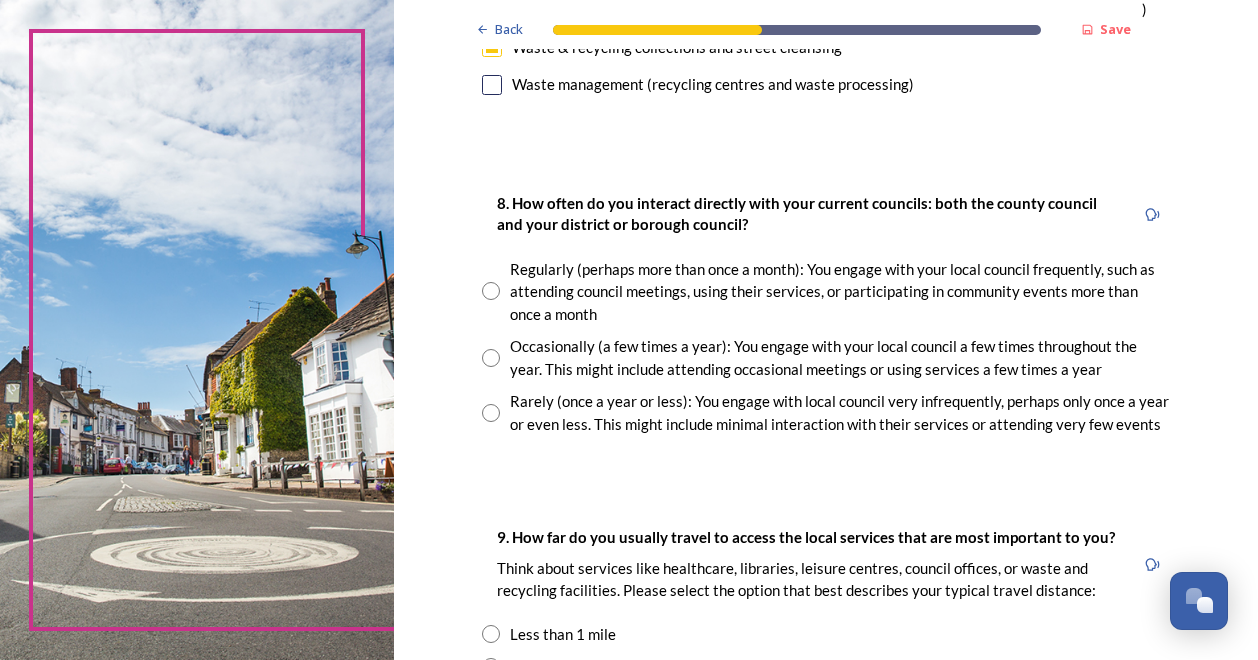 click at bounding box center (491, 413) 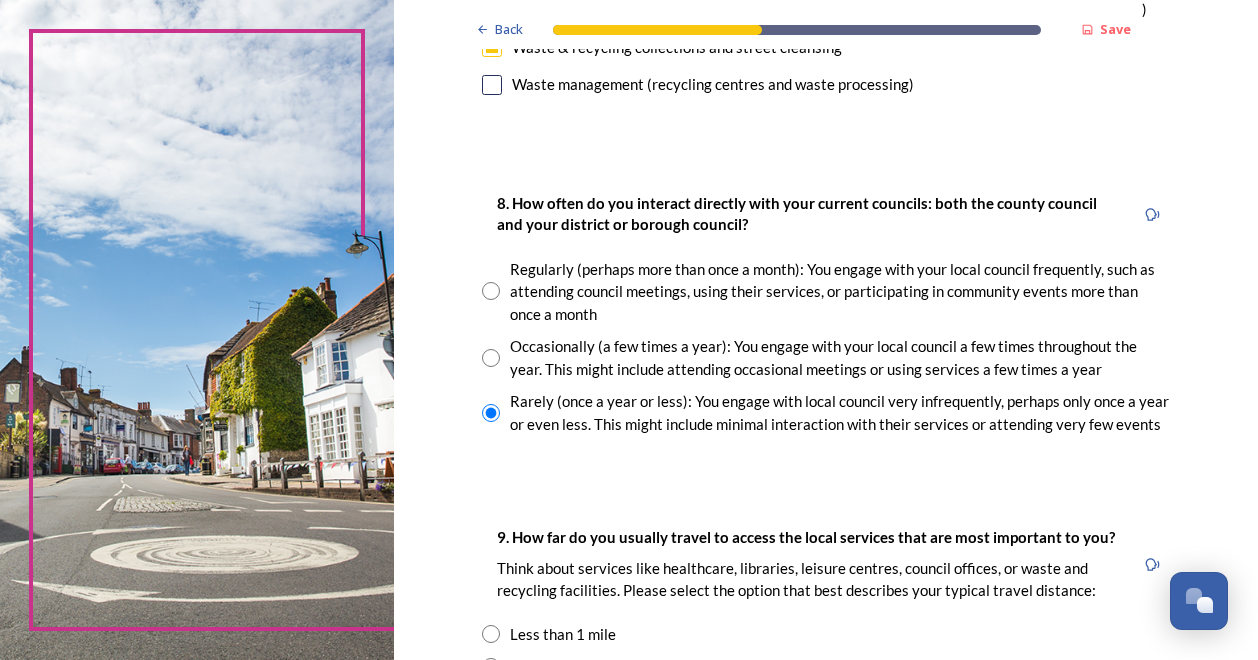scroll, scrollTop: 1333, scrollLeft: 0, axis: vertical 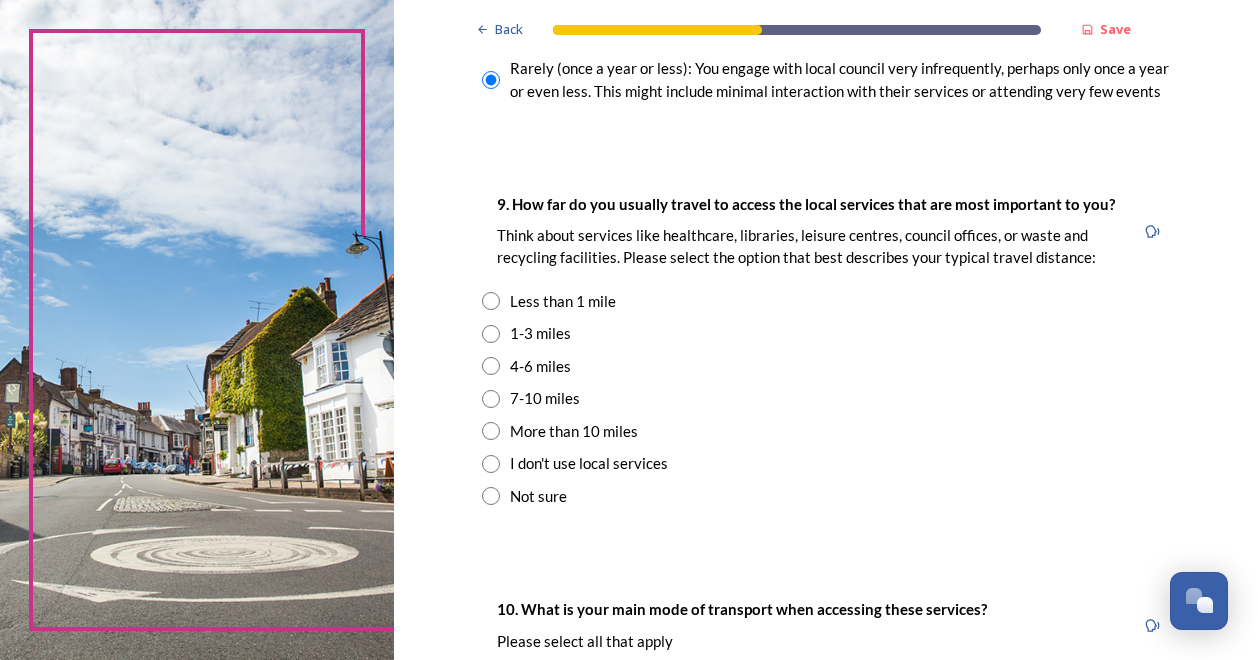 click at bounding box center (491, 301) 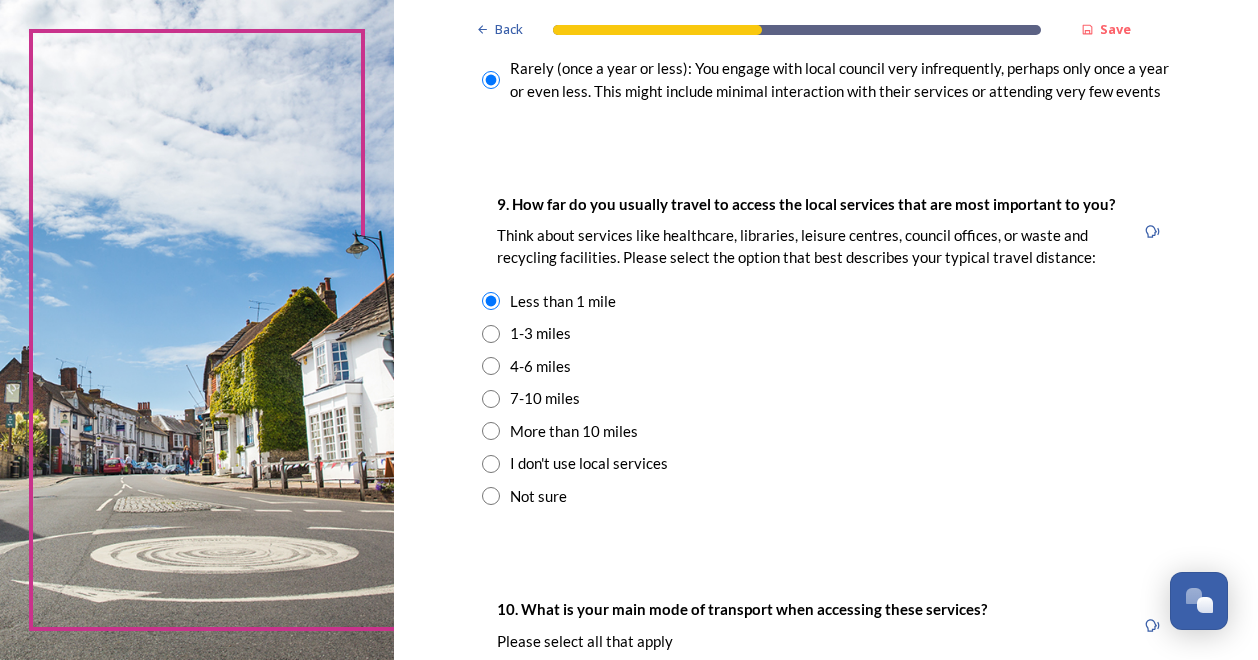 scroll, scrollTop: 1666, scrollLeft: 0, axis: vertical 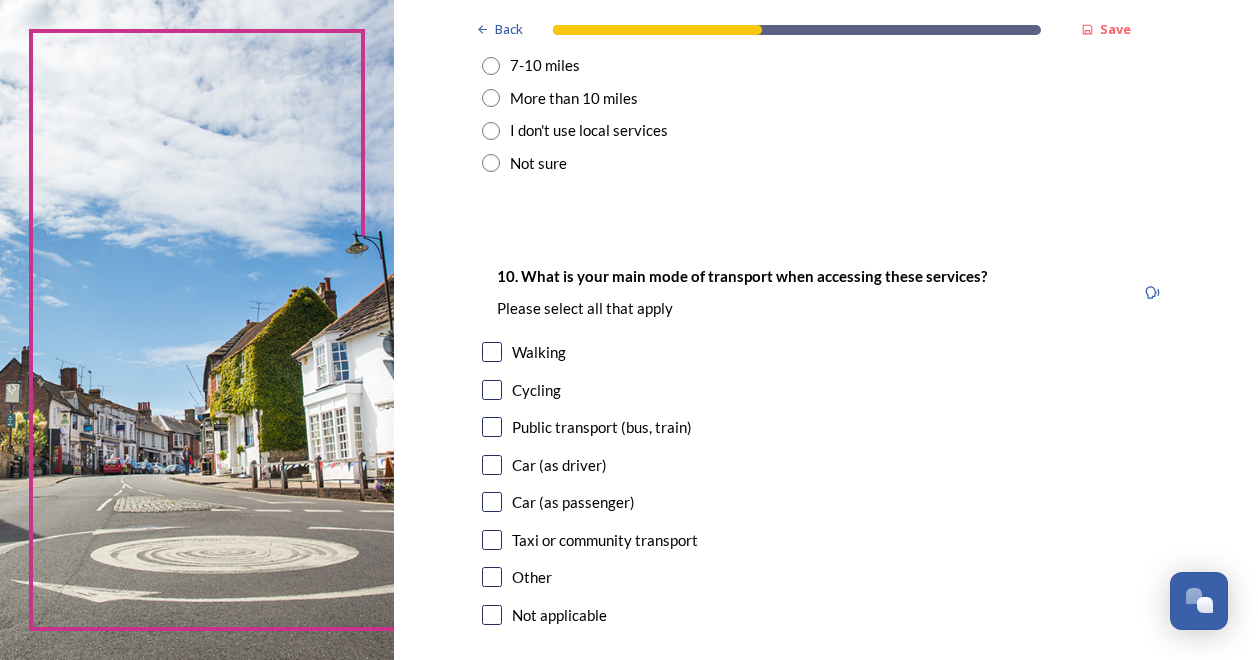 click at bounding box center (492, 352) 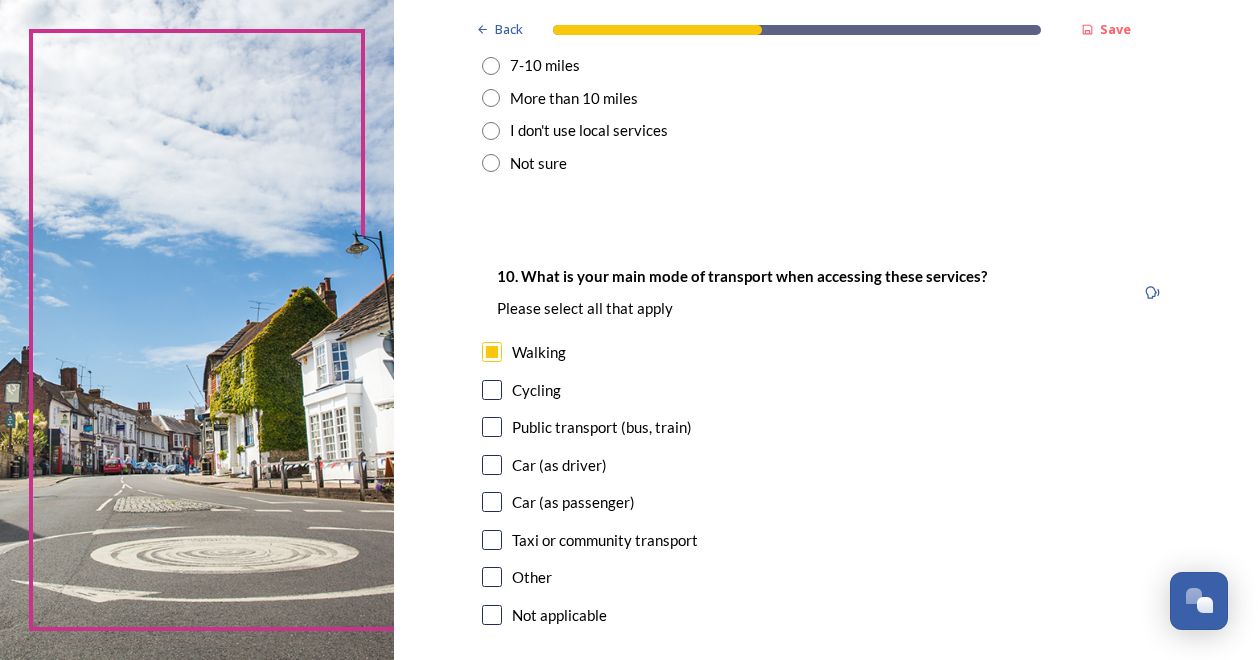 click at bounding box center (492, 390) 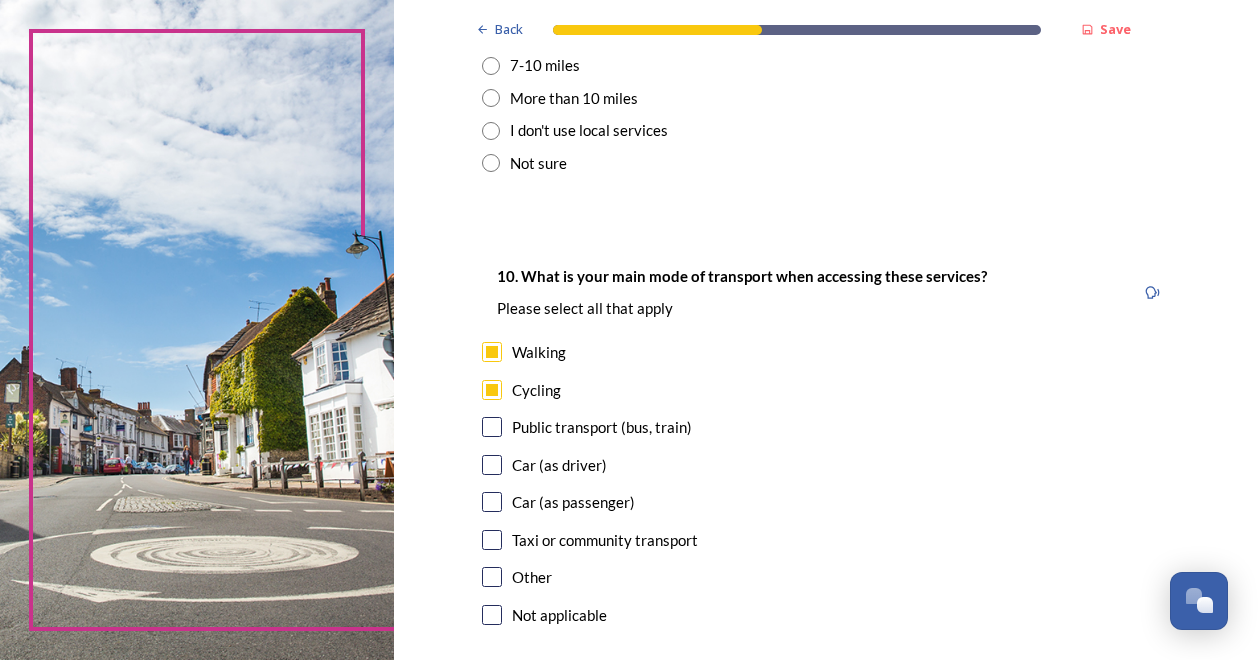 drag, startPoint x: 481, startPoint y: 466, endPoint x: 496, endPoint y: 466, distance: 15 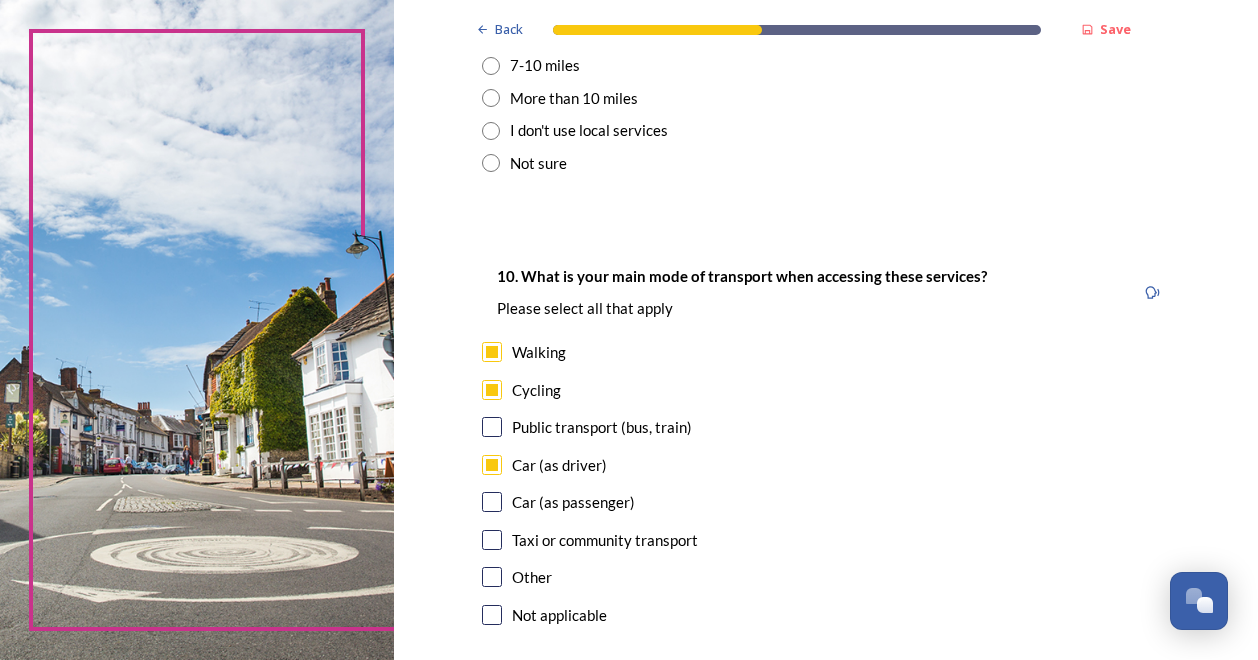 scroll, scrollTop: 1871, scrollLeft: 0, axis: vertical 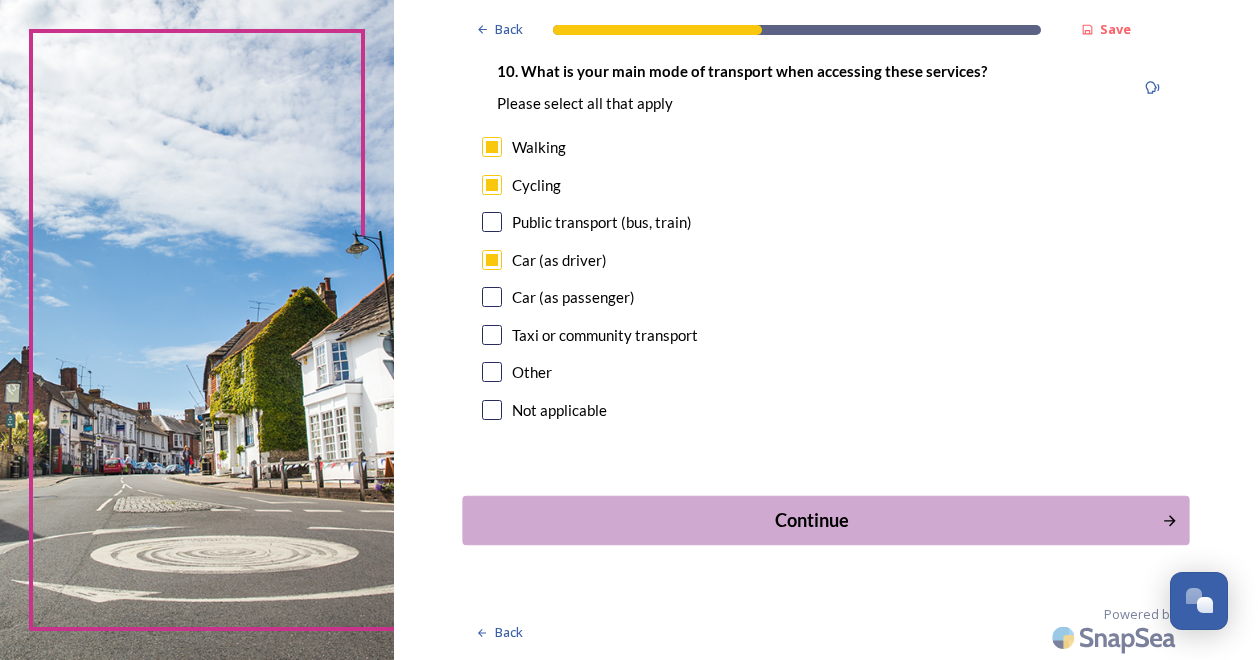 click on "Continue" at bounding box center (812, 520) 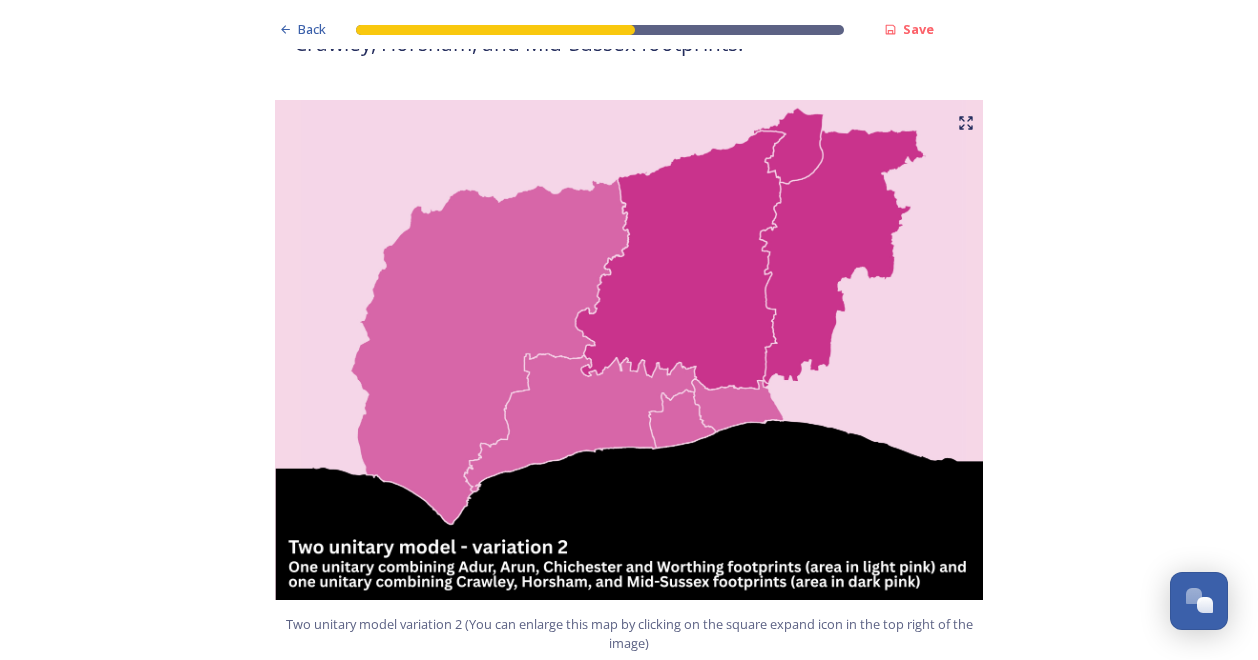 scroll, scrollTop: 2333, scrollLeft: 0, axis: vertical 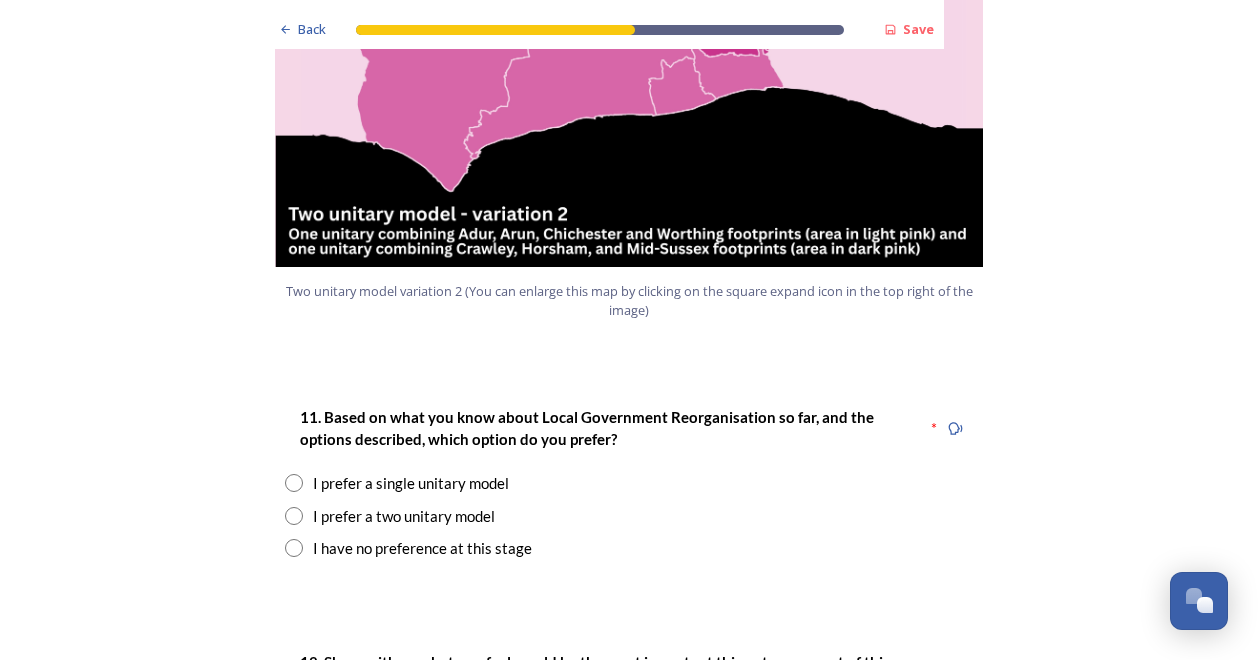 click at bounding box center (294, 483) 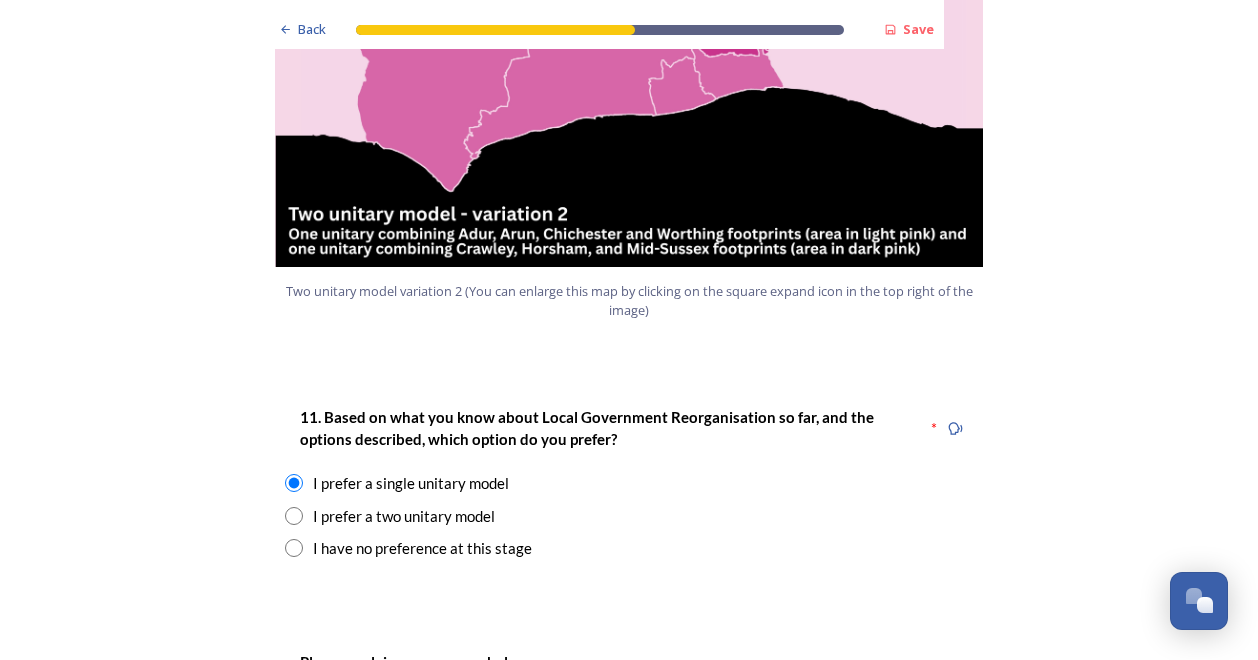 scroll, scrollTop: 2666, scrollLeft: 0, axis: vertical 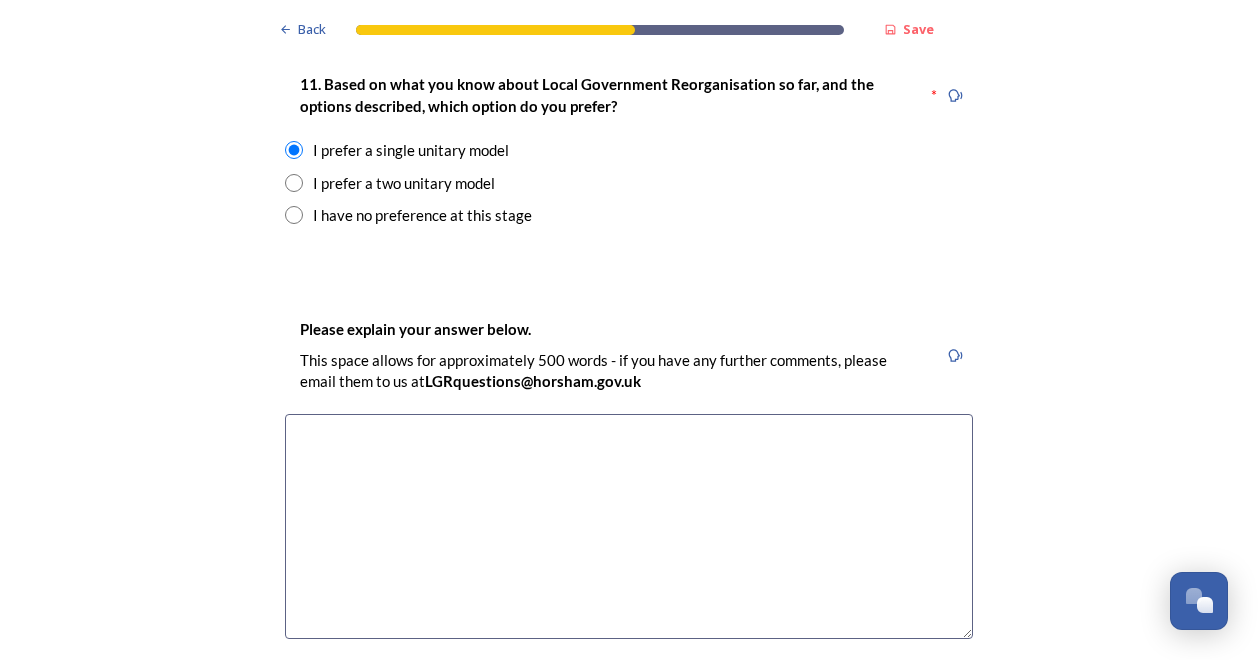 click at bounding box center [629, 526] 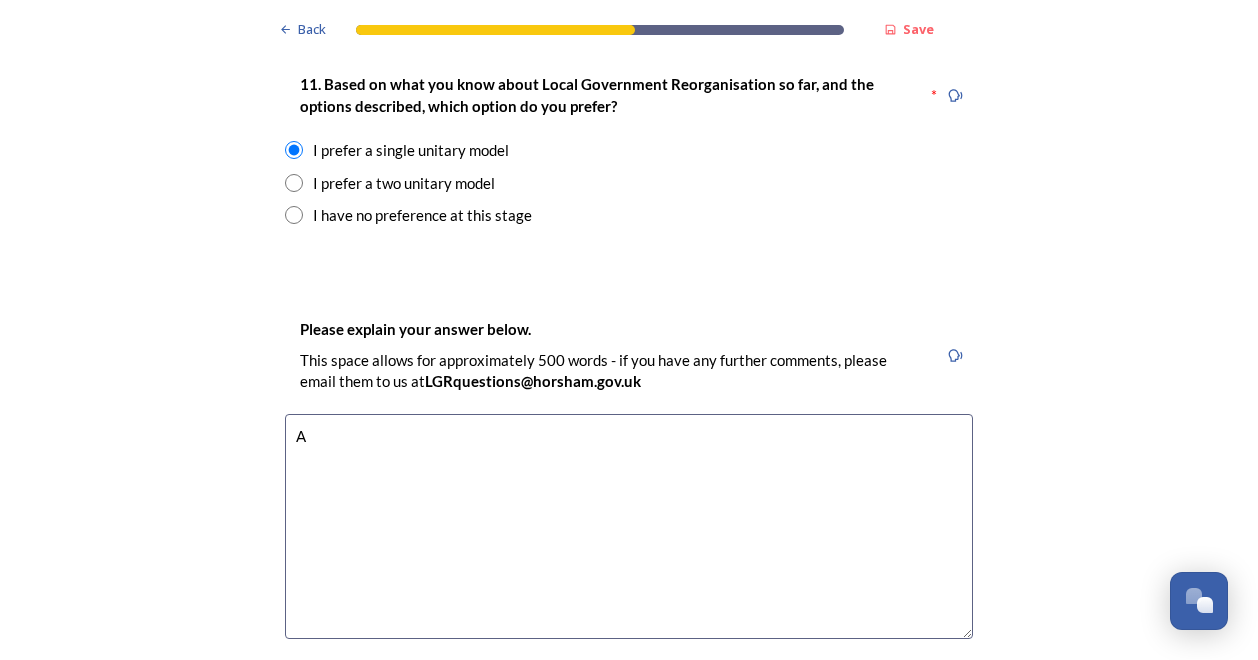 type on "A" 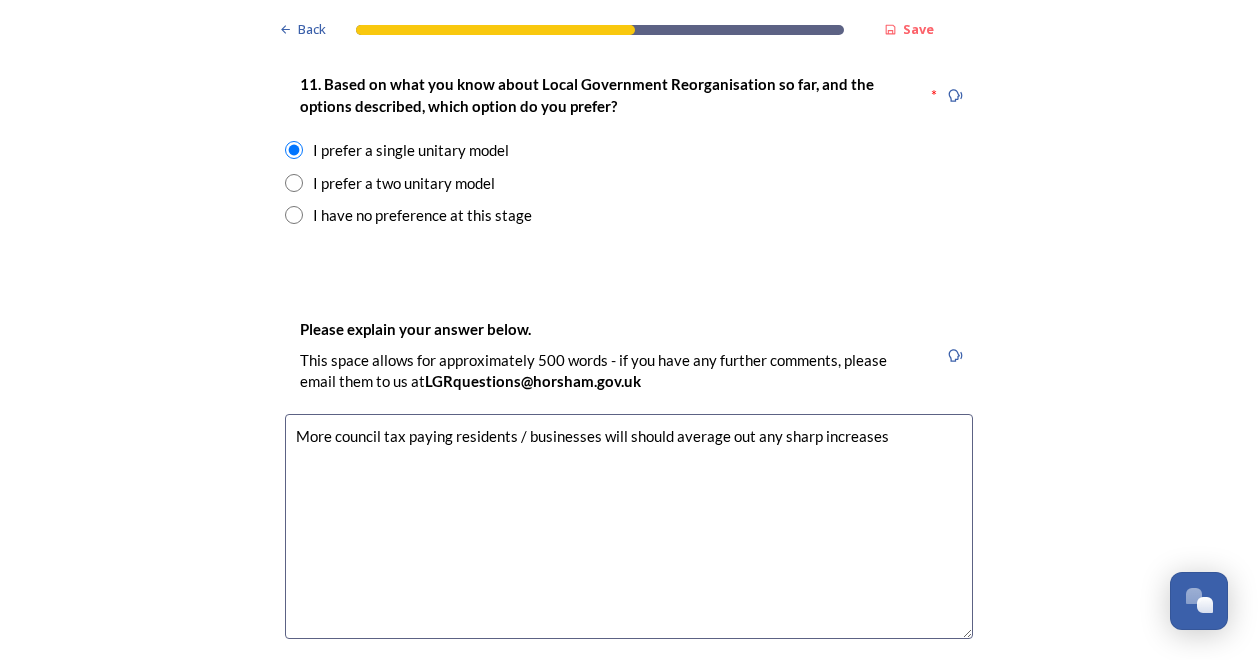 click on "More council tax paying residents / businesses will should average out any sharp increases" at bounding box center (629, 526) 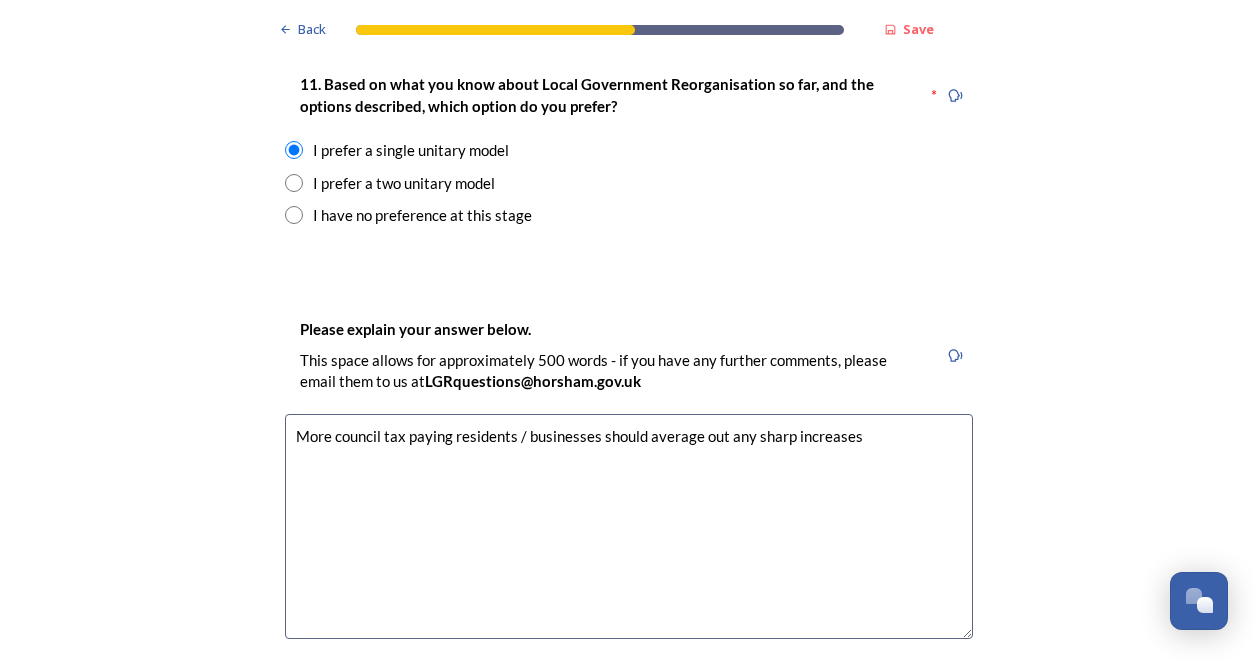 drag, startPoint x: 851, startPoint y: 441, endPoint x: 250, endPoint y: 491, distance: 603.0763 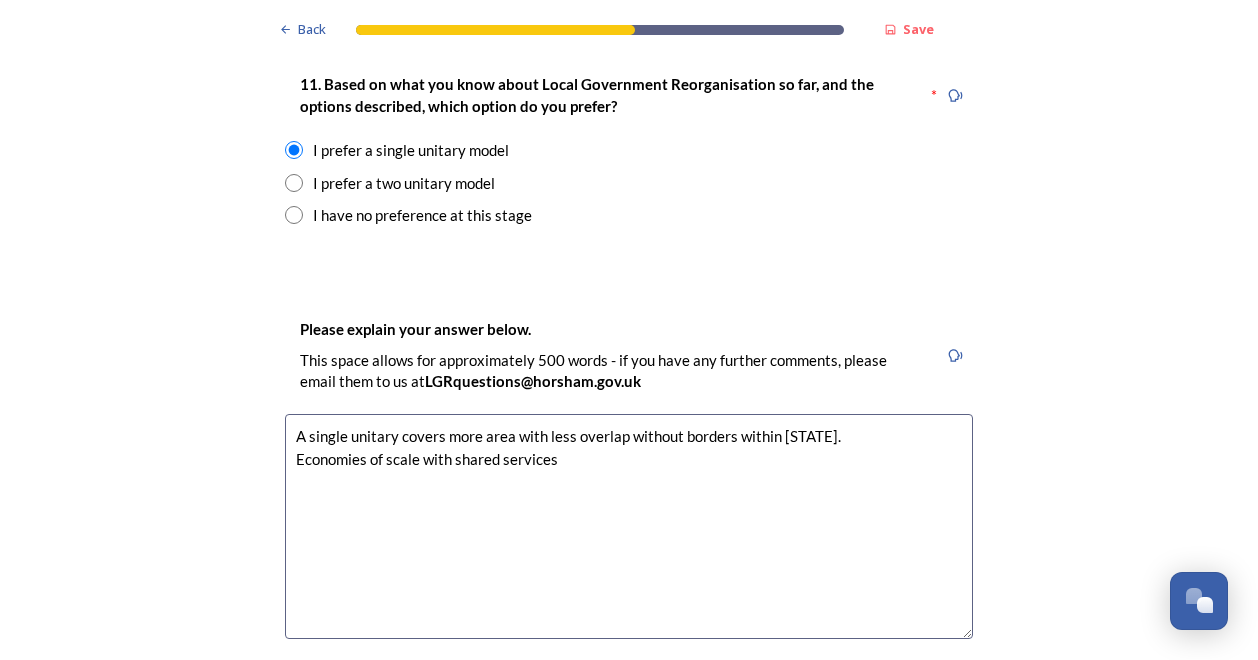 click on "Back Save Prioritising future services As explained on our  Shaping West Sussex hub , Local Government Reorganisation for West Sussex means that the county, district and borough councils will be replaced with one, or more than one, single-tier council (referred to as a unitary council) to deliver all your services.  Options currently being explored within West Sussex are detailed on our  hub , but map visuals can be found below. A single county unitary , bringing the County Council and all seven District and Borough Councils services together to form a new unitary council for West Sussex. Single unitary model (You can enlarge this map by clicking on the square expand icon in the top right of the image) Two unitary option, variation 1  -   one unitary combining Arun, Chichester and Worthing footprints and one unitary combining Adur, Crawley, Horsham, and Mid-Sussex footprints. Two unitary model variation 1 (You can enlarge this map by clicking on the square expand icon in the top right of the image) * Other 5" at bounding box center (629, 642) 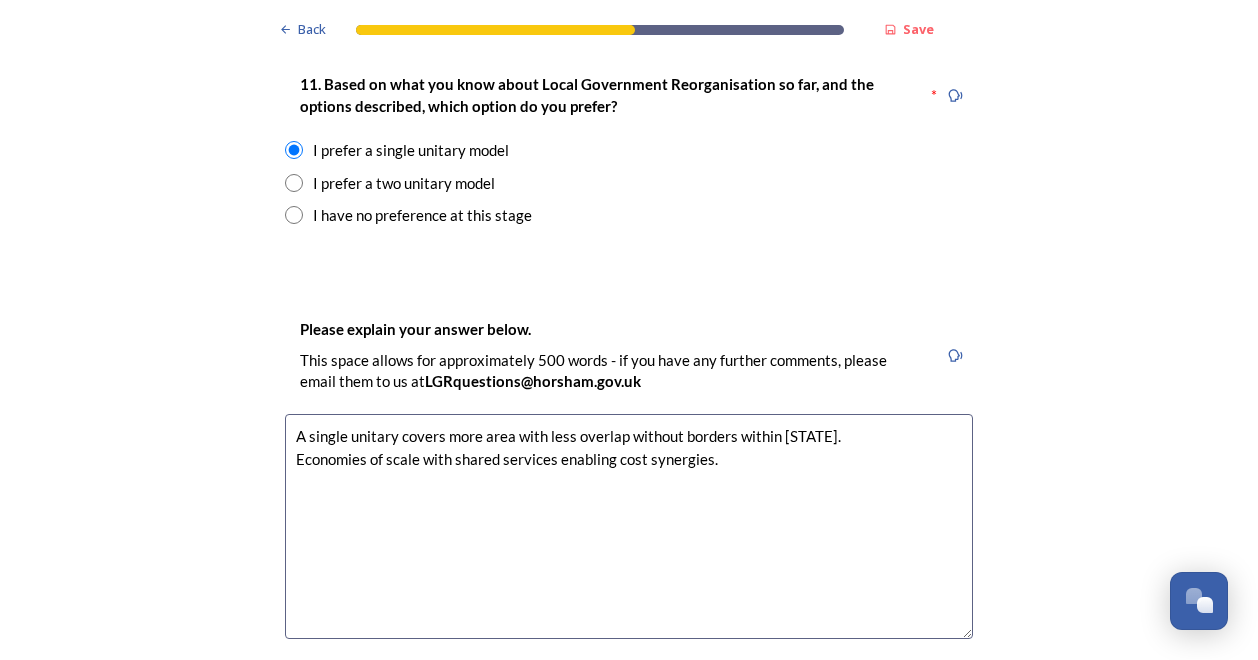 scroll, scrollTop: 3000, scrollLeft: 0, axis: vertical 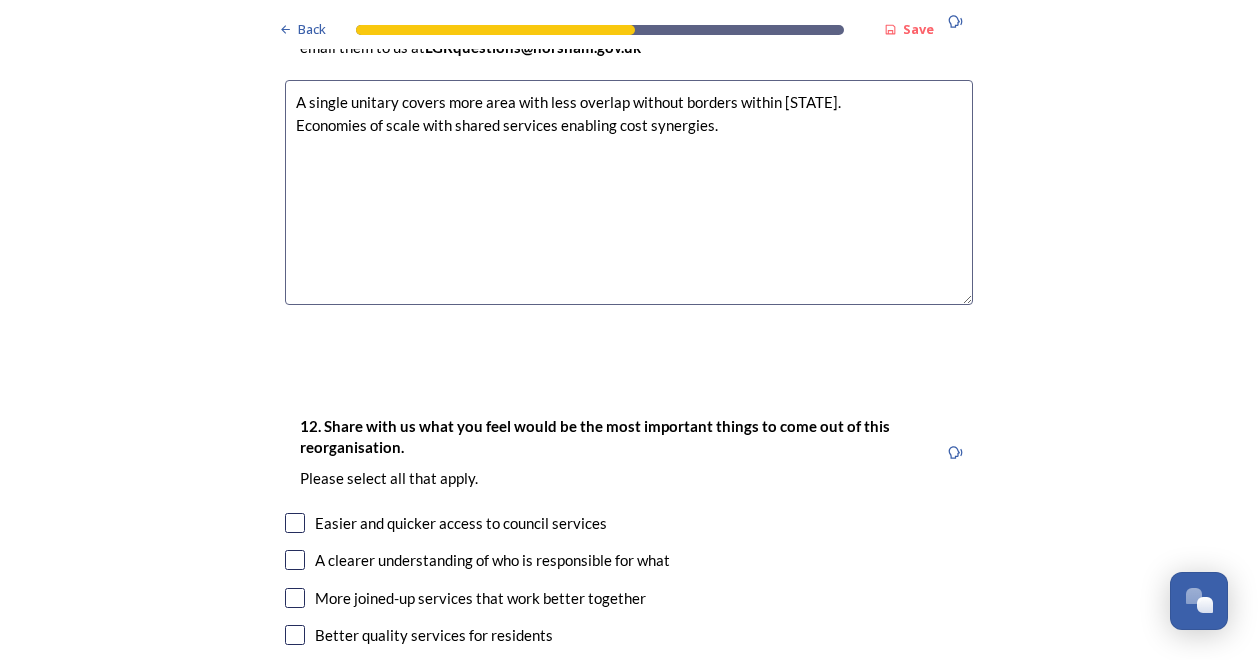 type on "A single unitary covers more area with less overlap without borders within [STATE].
Economies of scale with shared services enabling cost synergies." 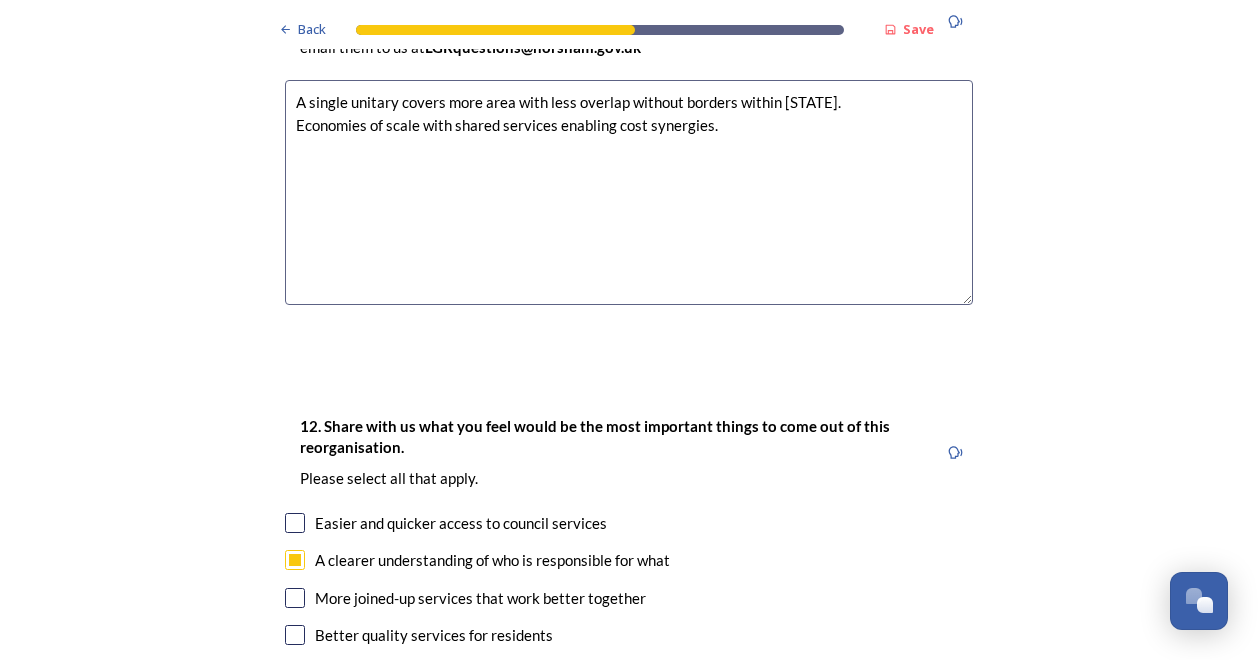 click at bounding box center [295, 598] 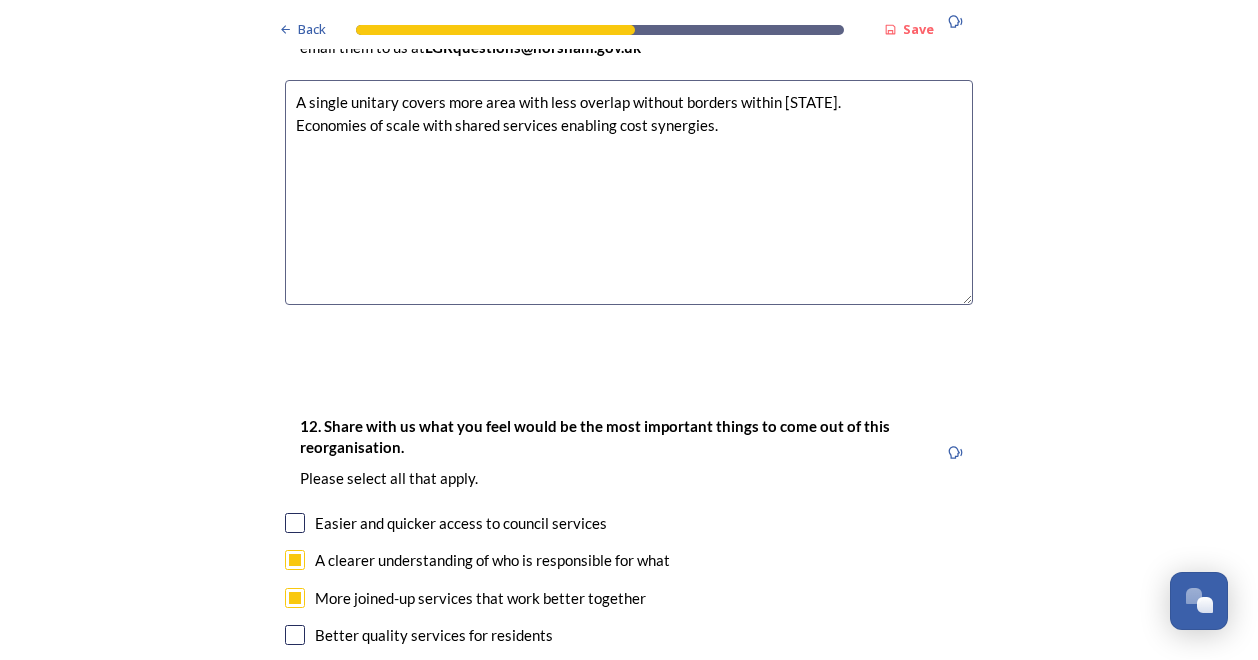 scroll, scrollTop: 3333, scrollLeft: 0, axis: vertical 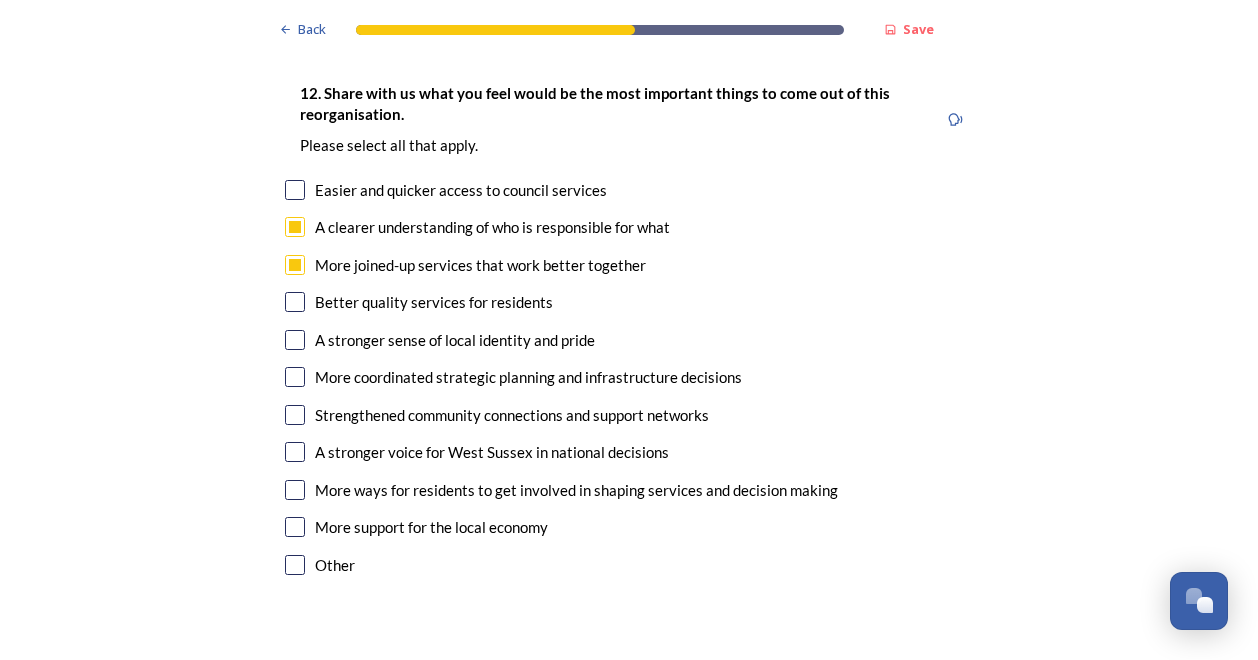 click at bounding box center [295, 452] 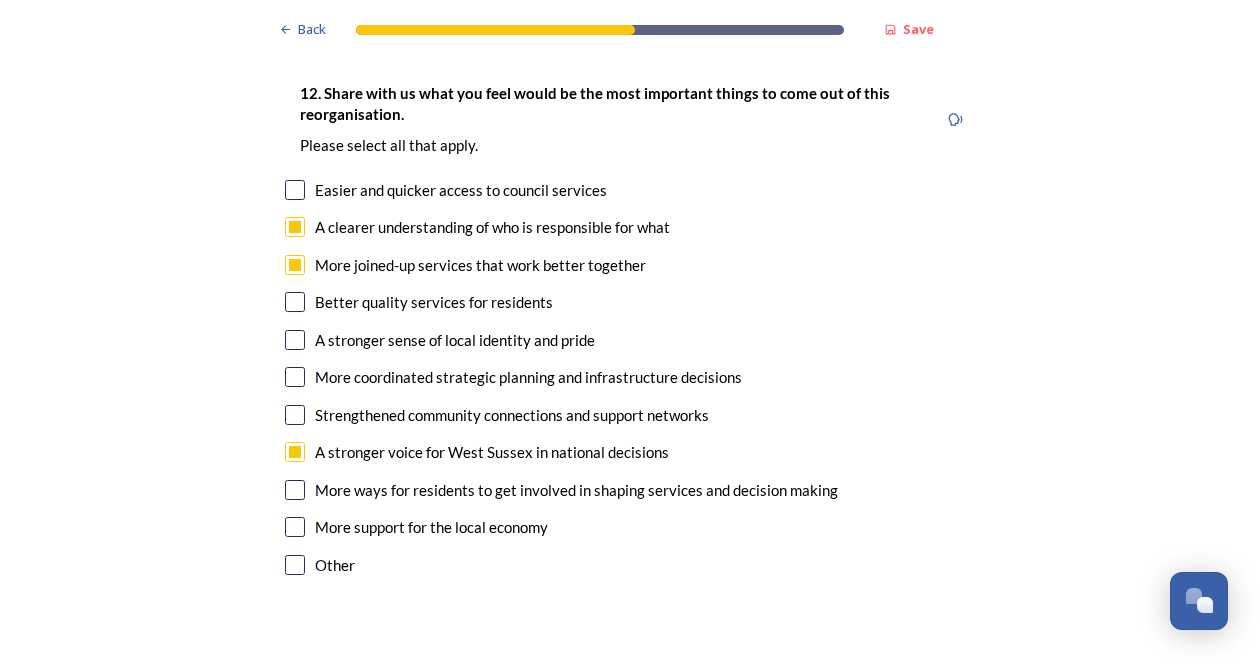 scroll, scrollTop: 3666, scrollLeft: 0, axis: vertical 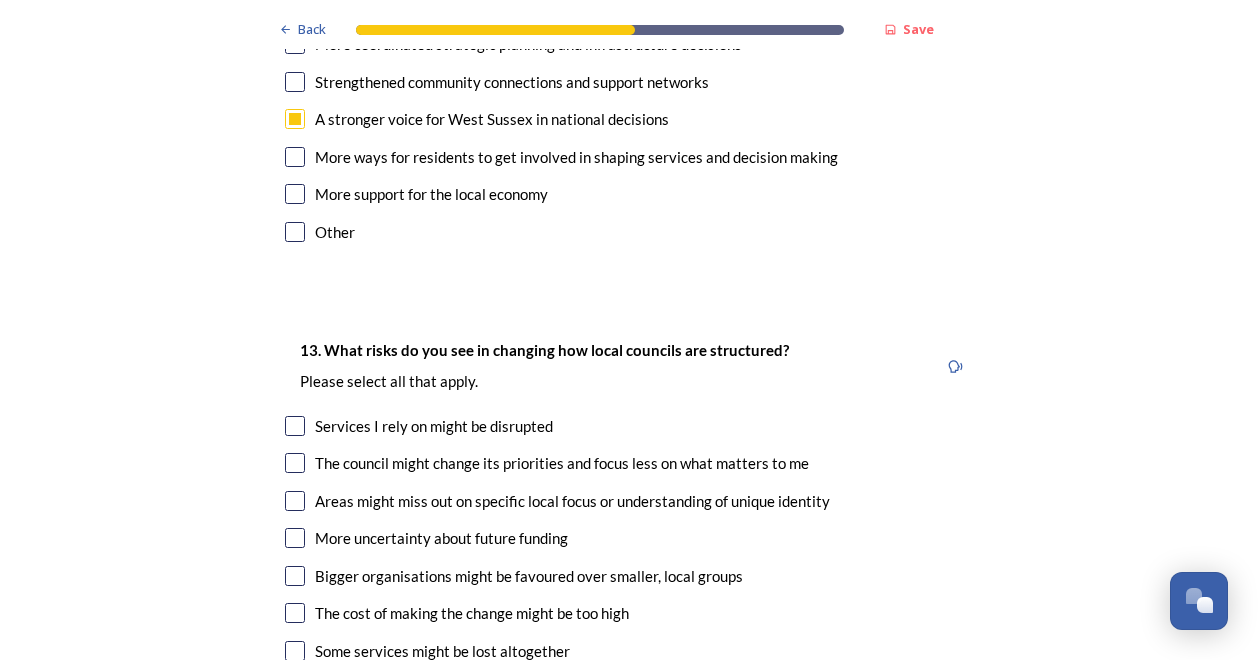 click at bounding box center [295, 463] 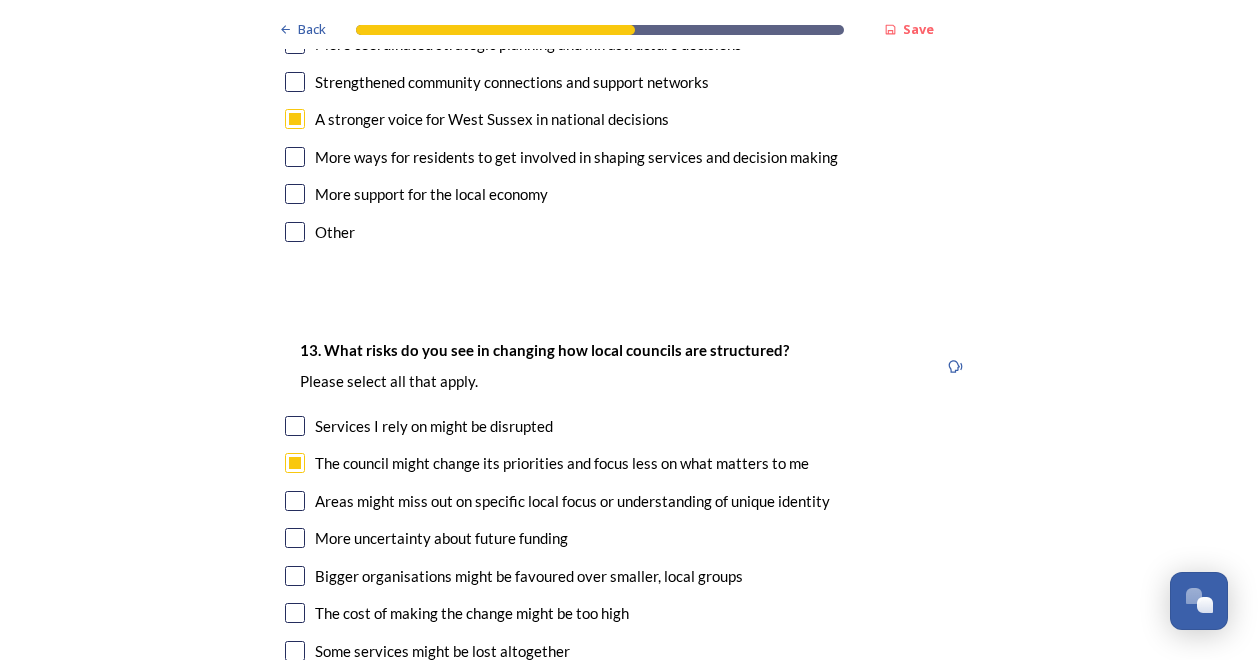 click at bounding box center (295, 426) 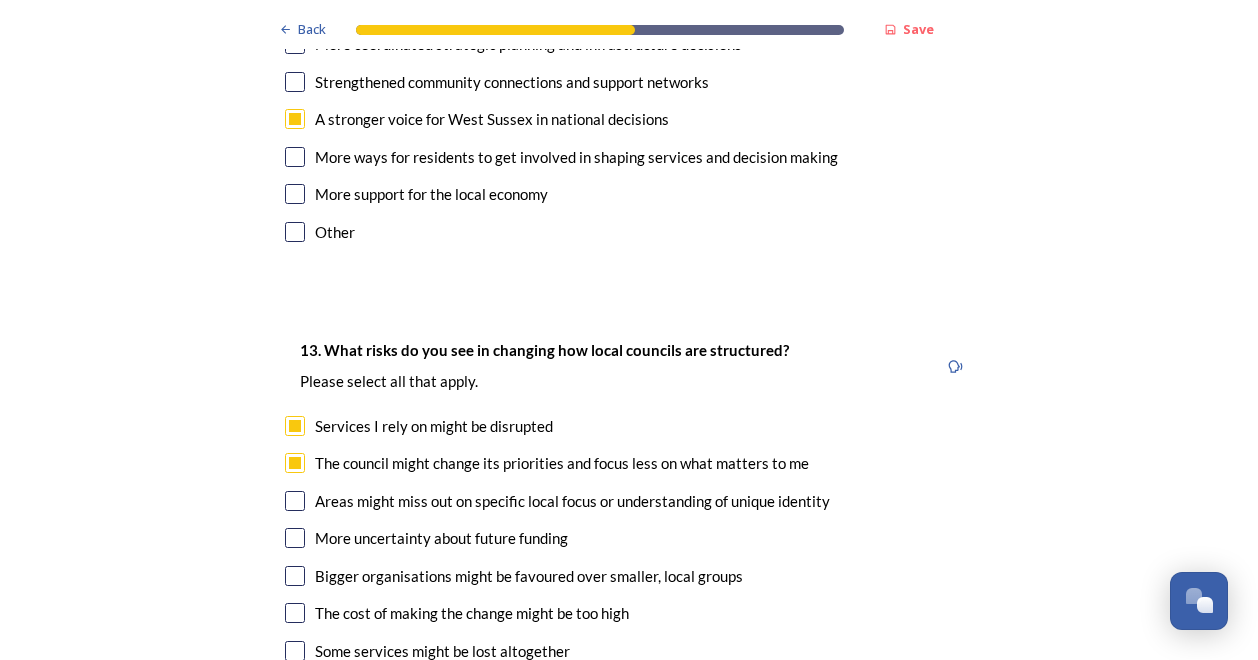 click at bounding box center (295, 426) 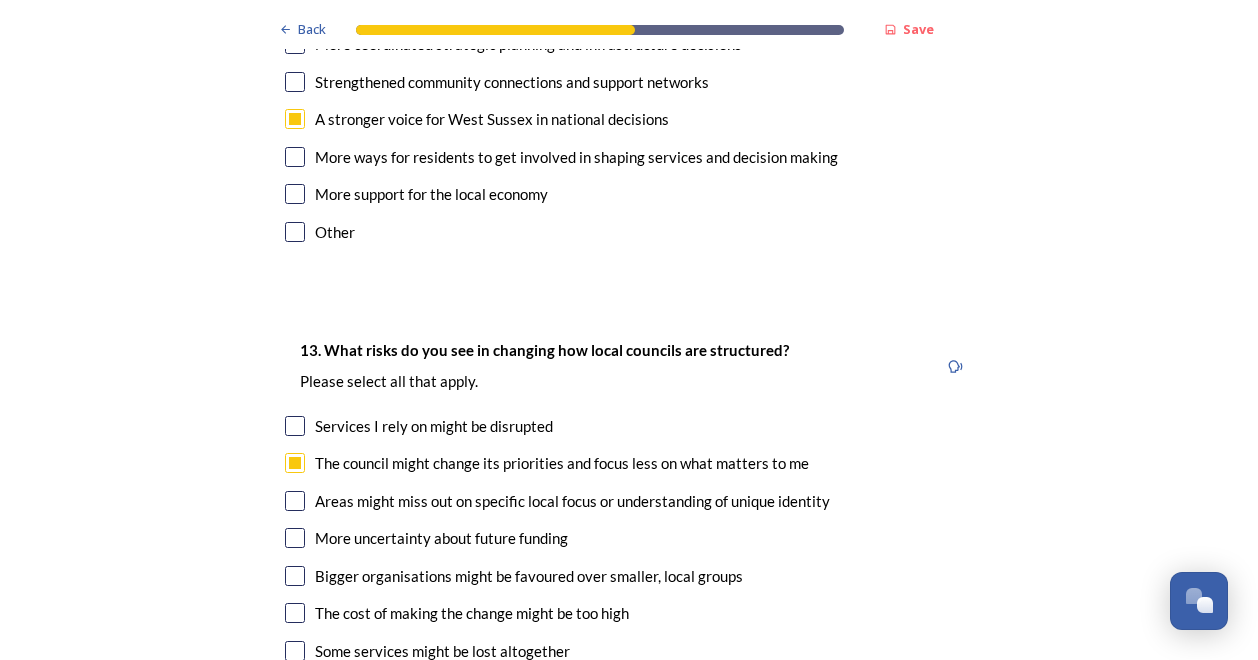click at bounding box center (295, 613) 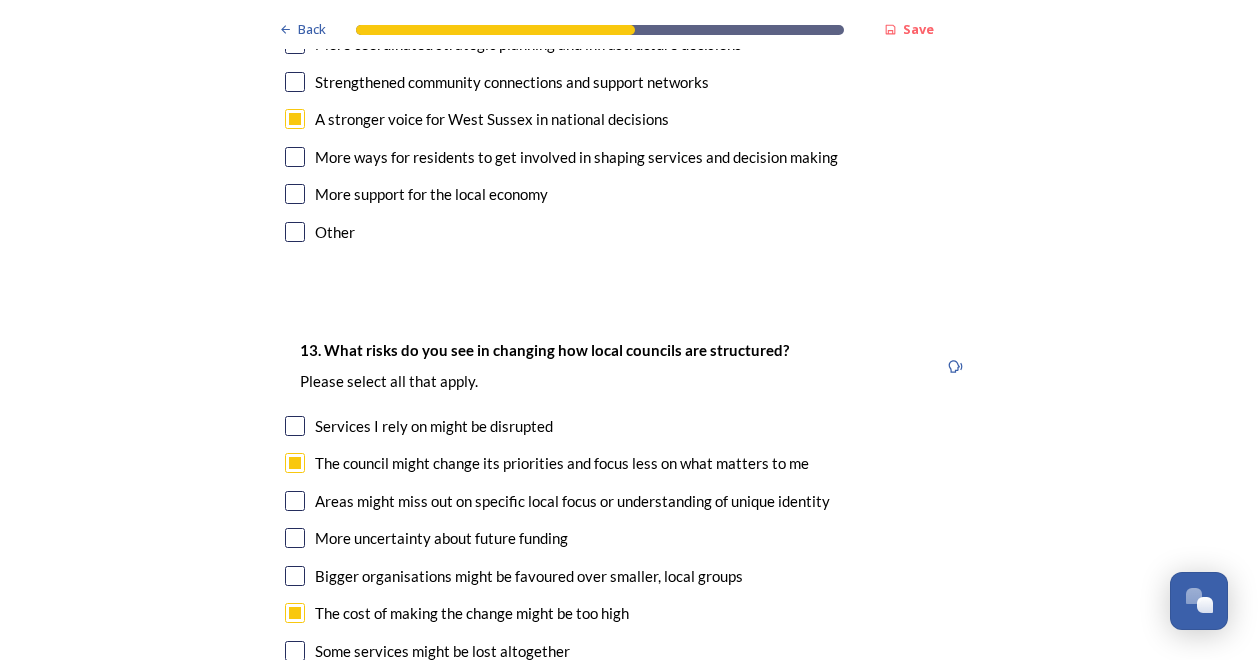 scroll, scrollTop: 4000, scrollLeft: 0, axis: vertical 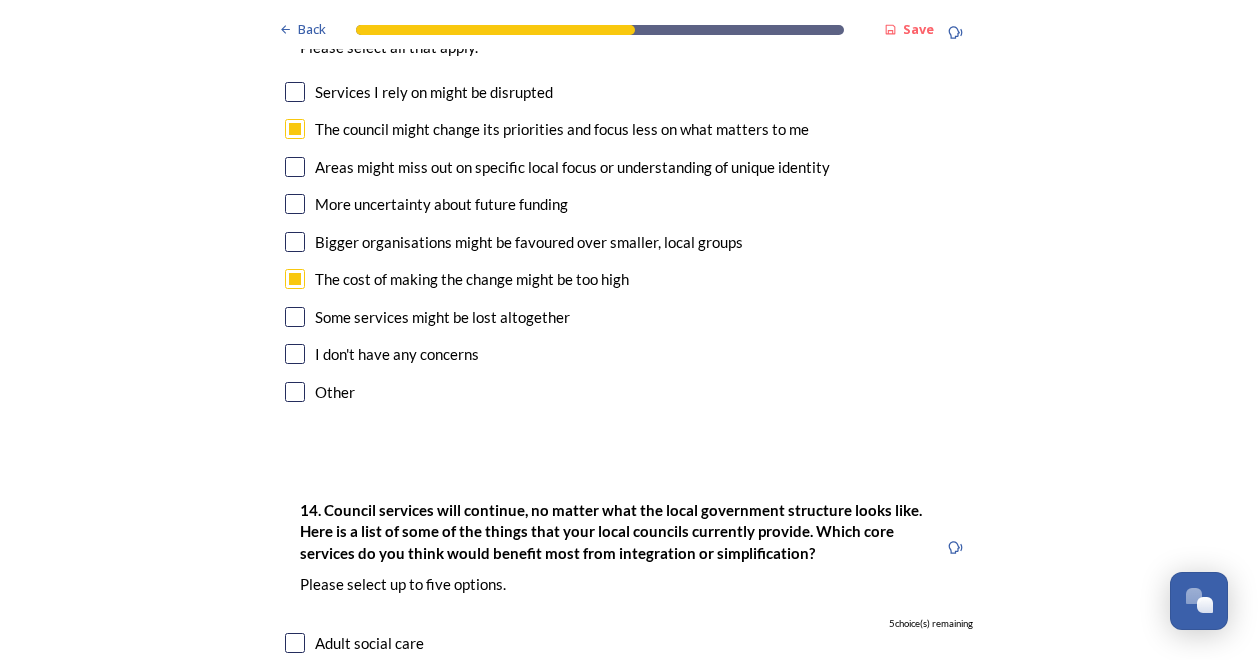 click at bounding box center (295, 167) 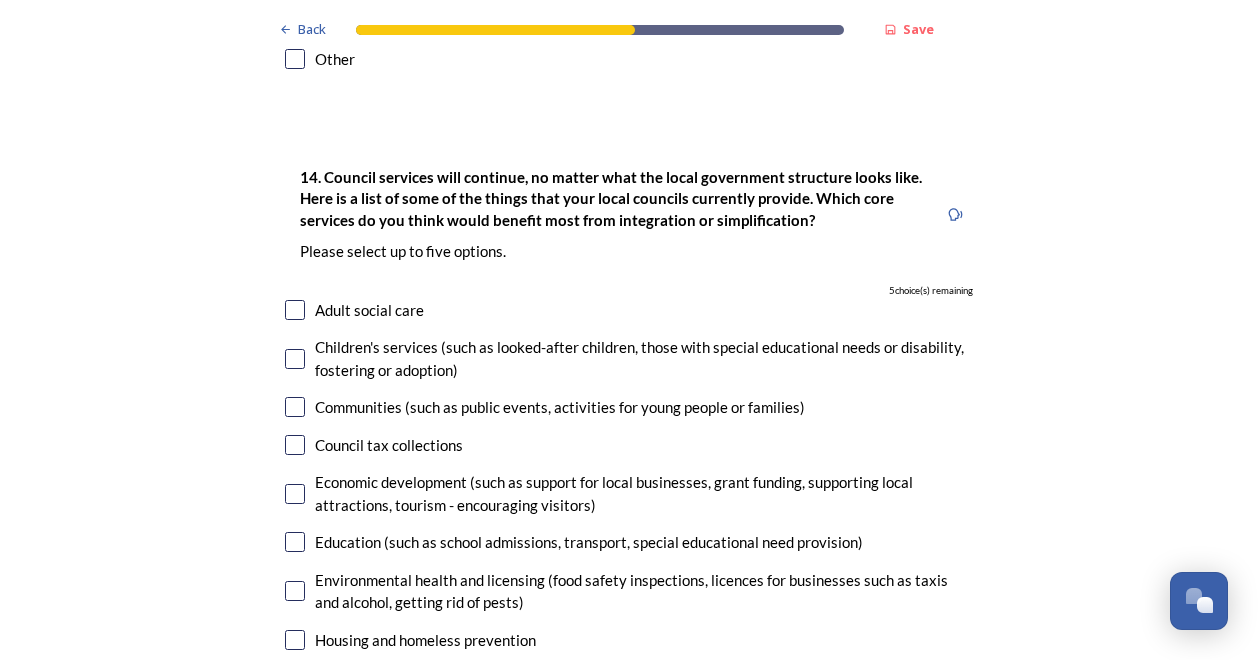 scroll, scrollTop: 4666, scrollLeft: 0, axis: vertical 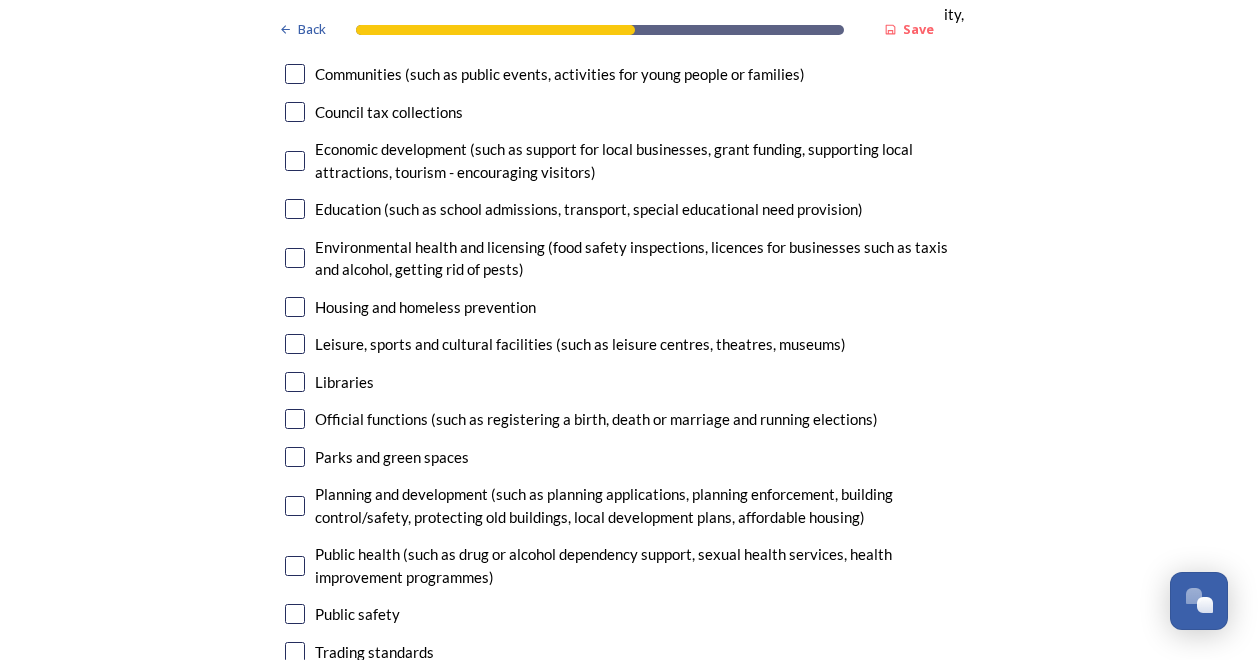 click at bounding box center [295, 457] 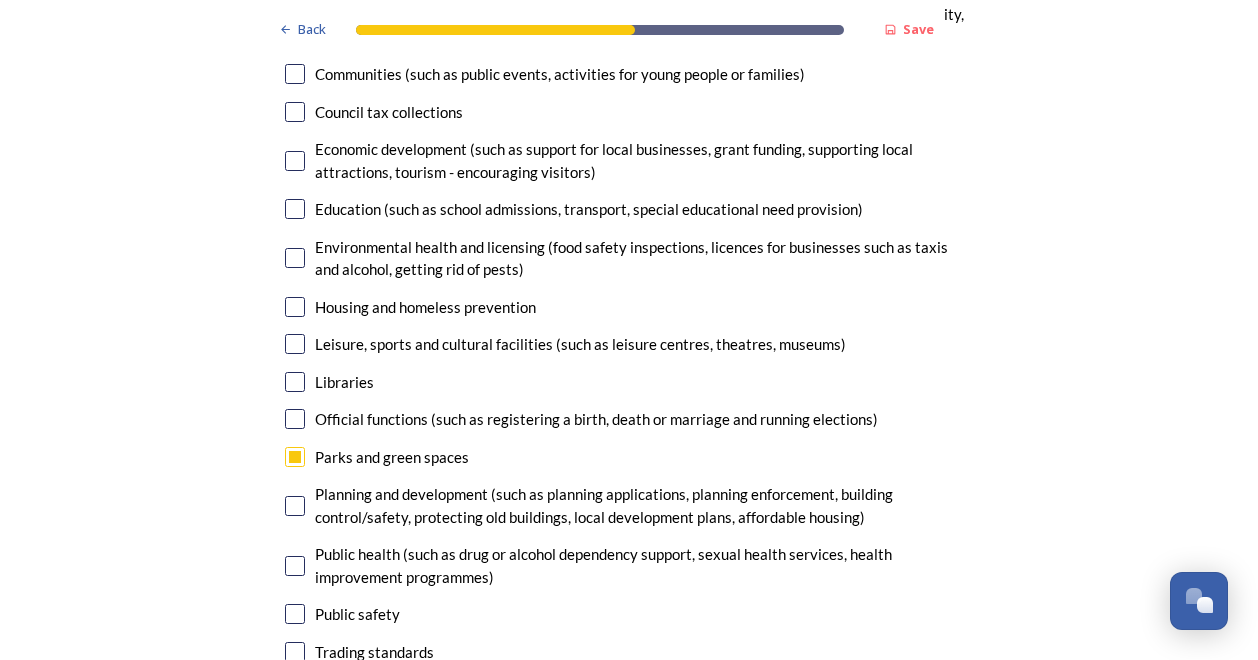 scroll, scrollTop: 5000, scrollLeft: 0, axis: vertical 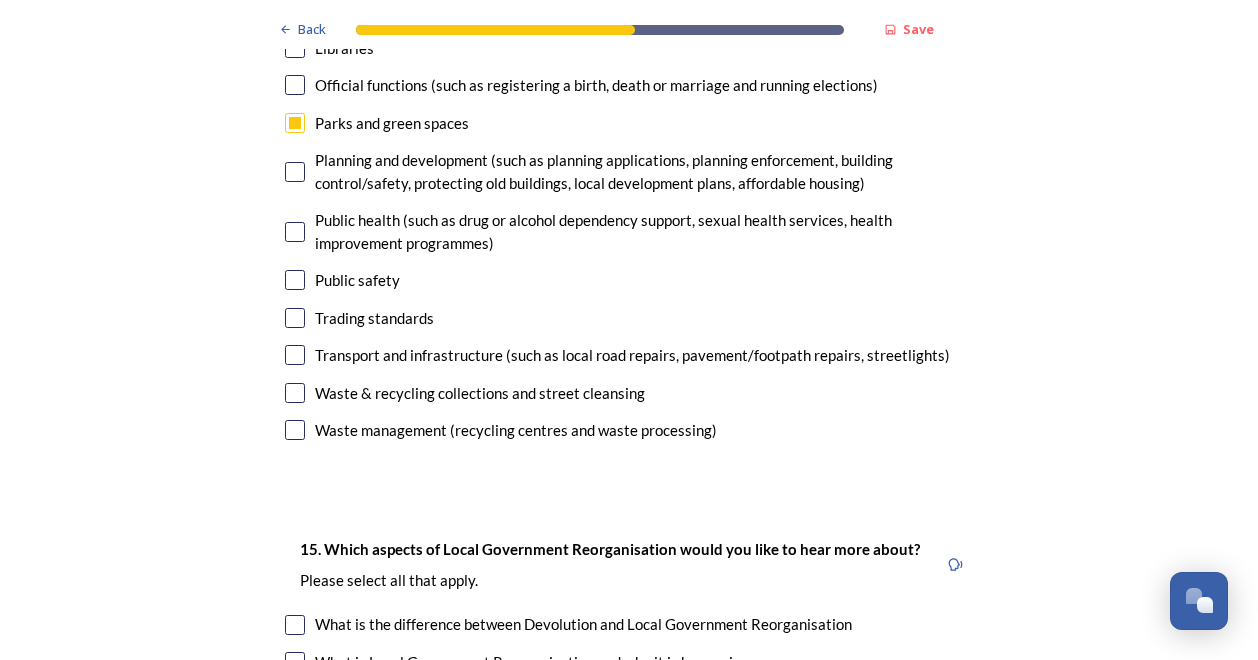 click at bounding box center [295, 393] 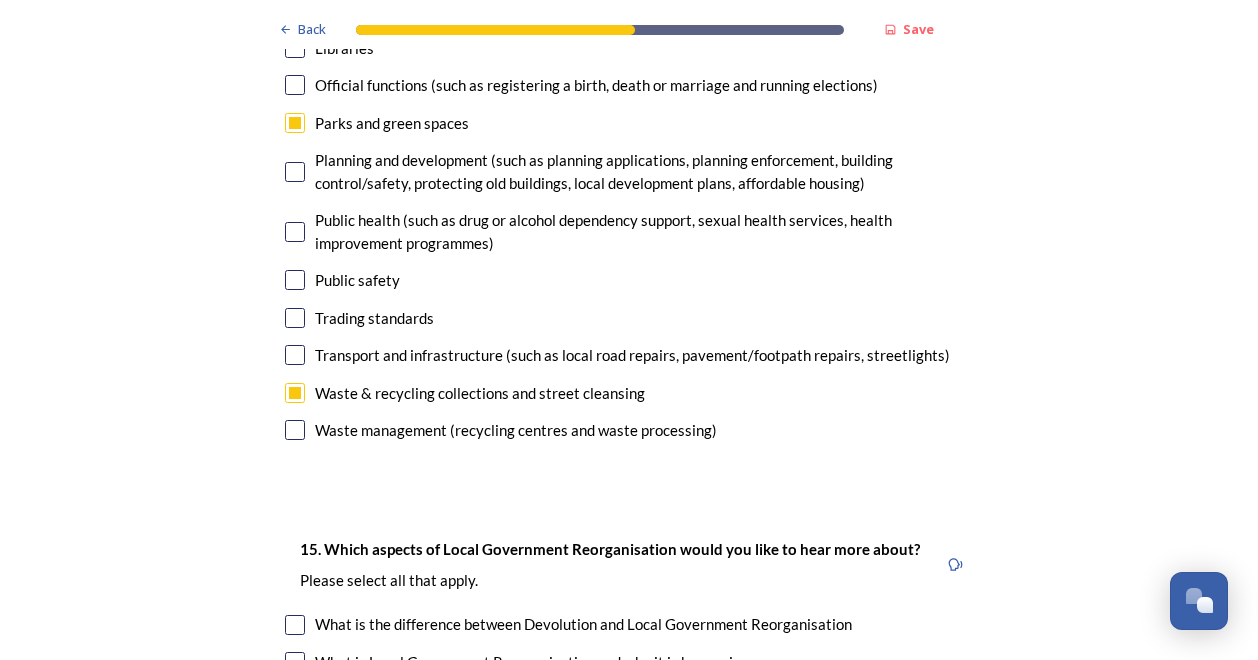 scroll, scrollTop: 5333, scrollLeft: 0, axis: vertical 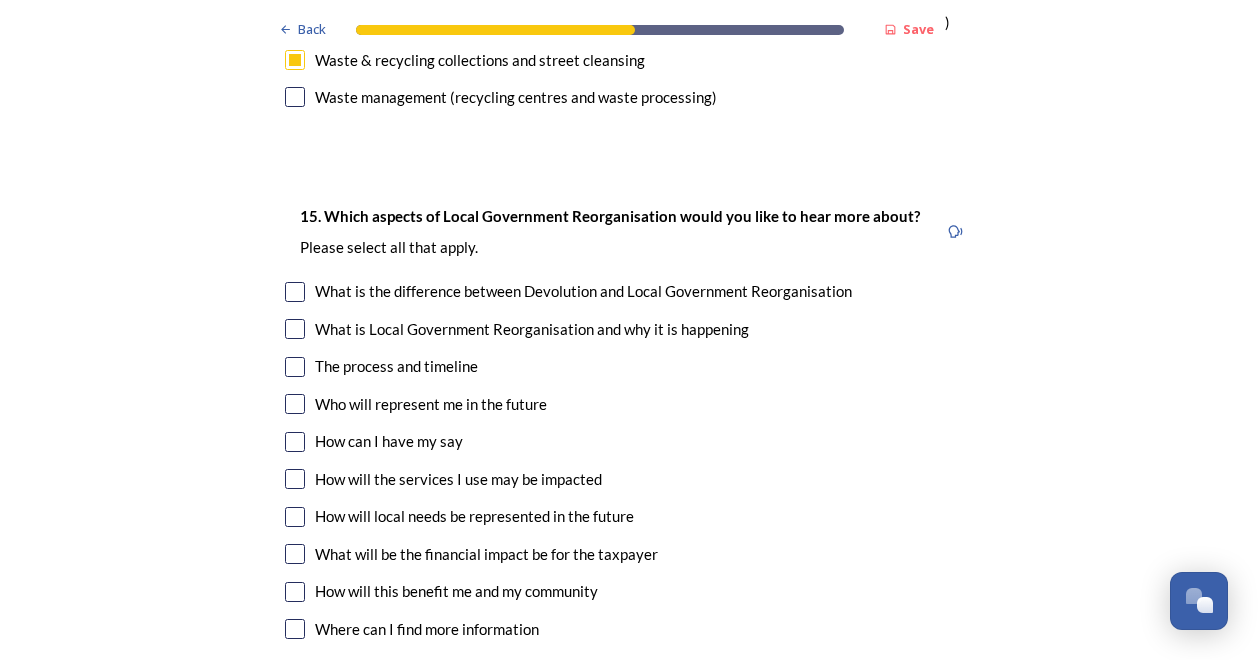 click at bounding box center (295, 404) 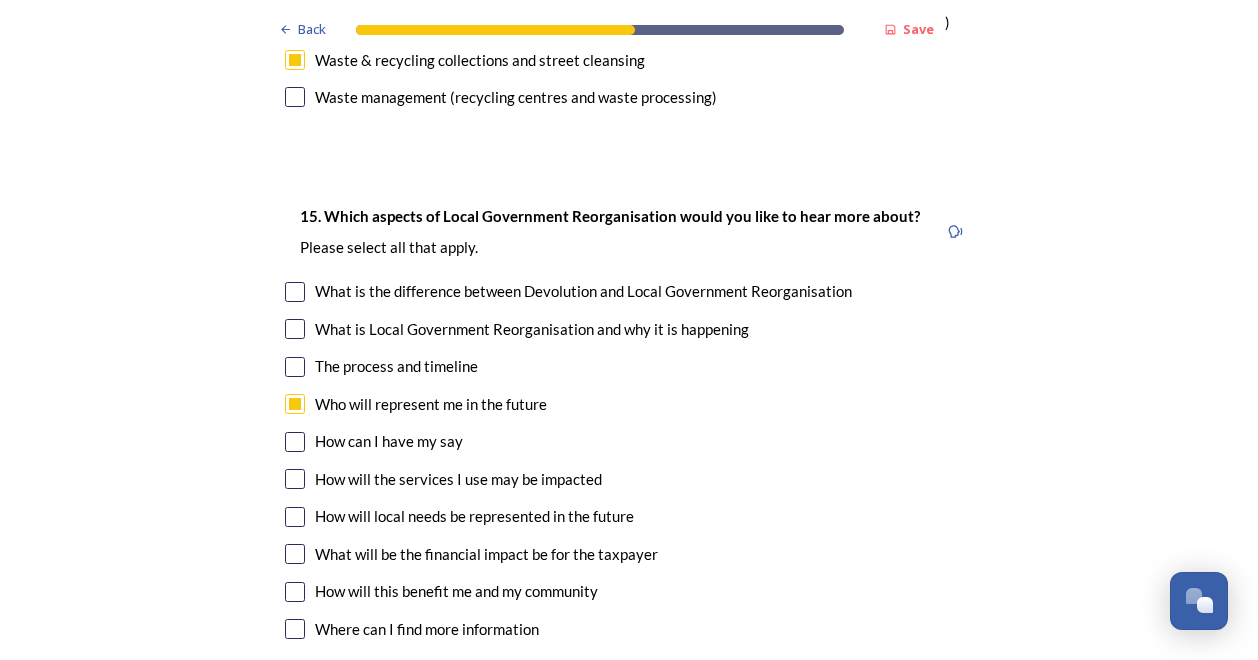 click at bounding box center [295, 442] 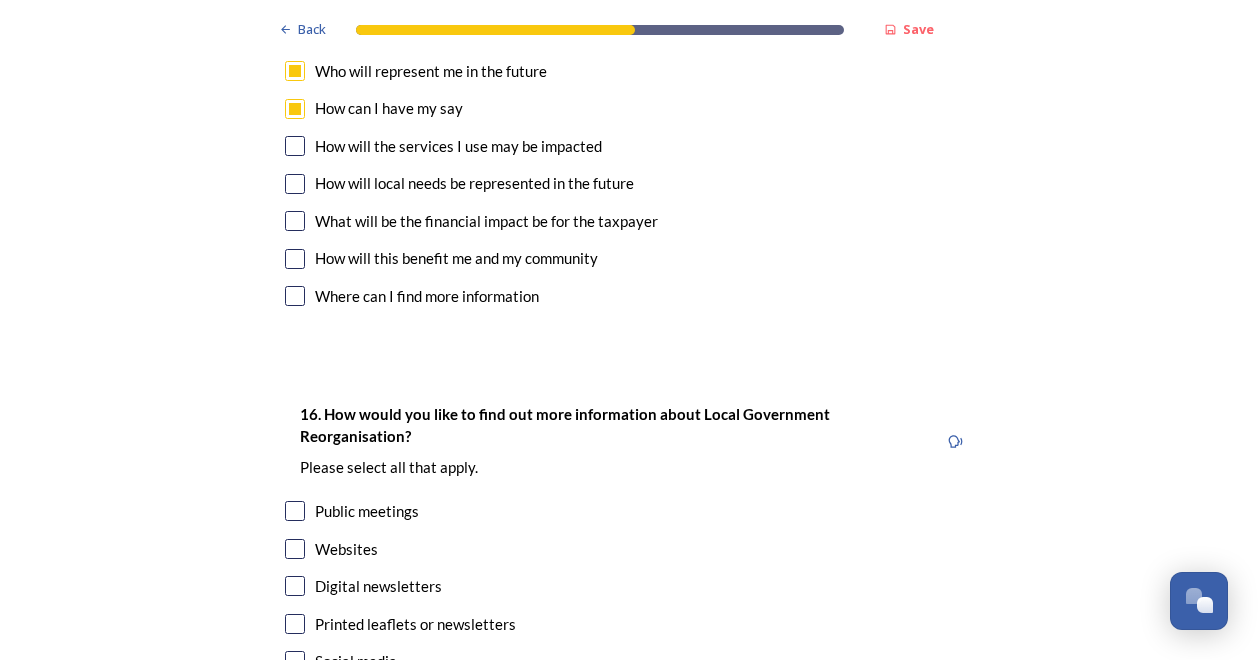 scroll, scrollTop: 5955, scrollLeft: 0, axis: vertical 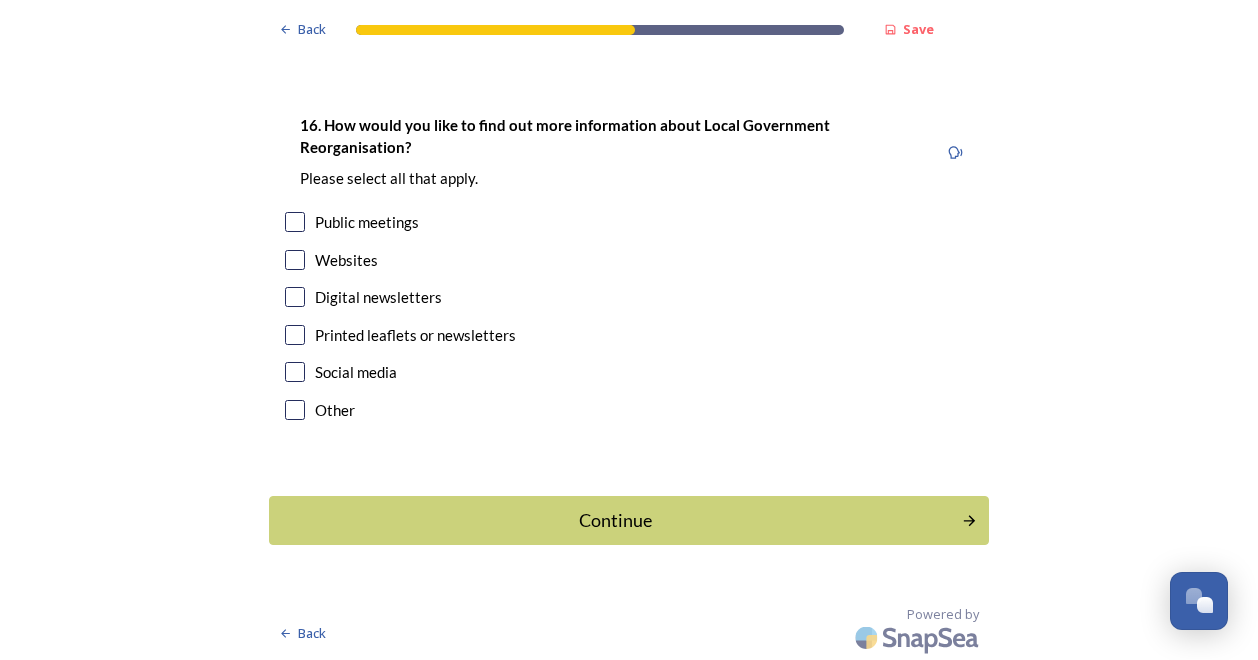 click at bounding box center (295, 260) 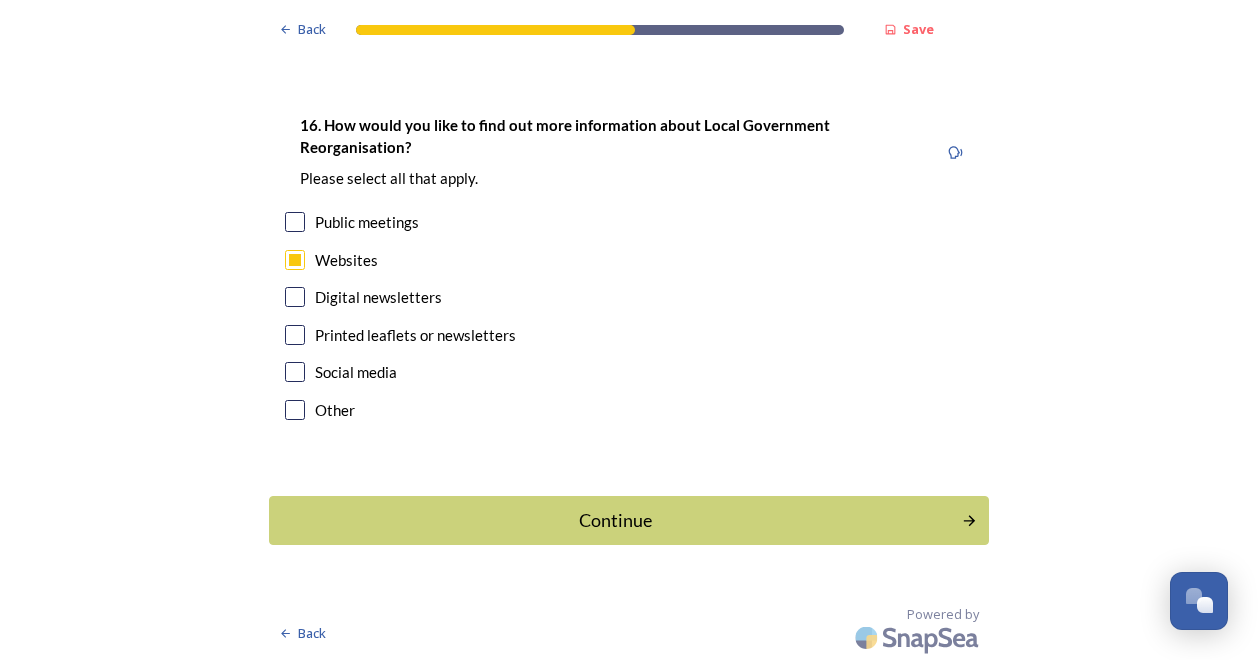click at bounding box center (295, 297) 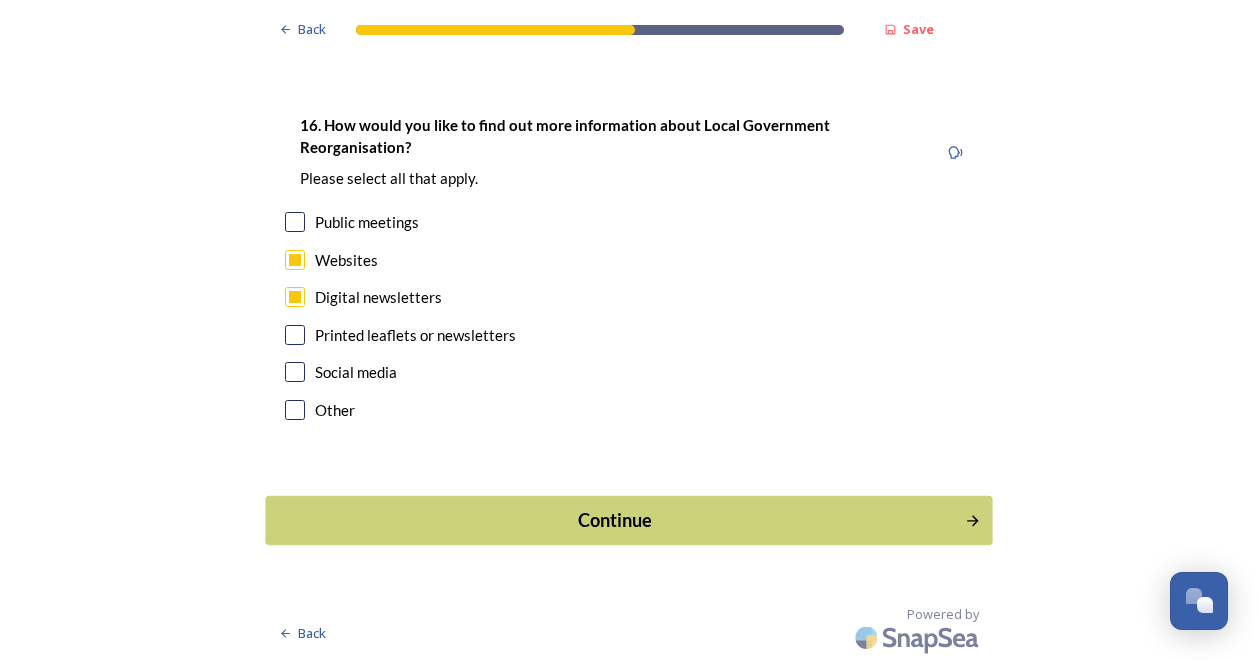 click on "Continue" at bounding box center [615, 520] 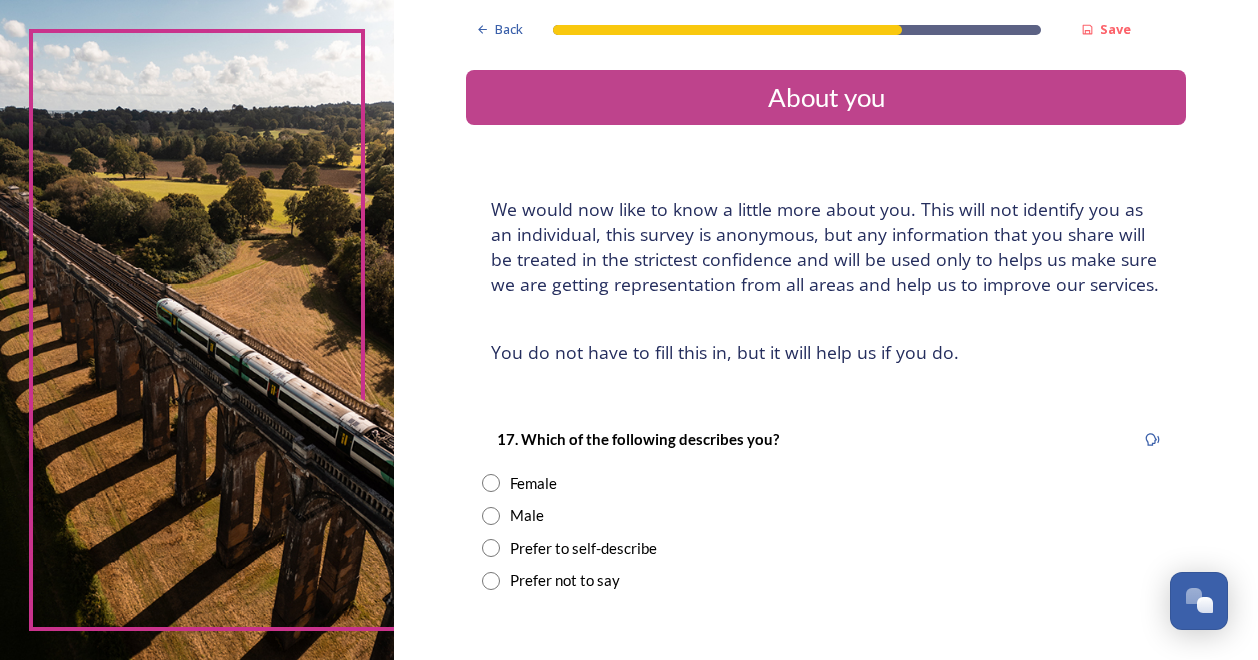 drag, startPoint x: 482, startPoint y: 511, endPoint x: 544, endPoint y: 511, distance: 62 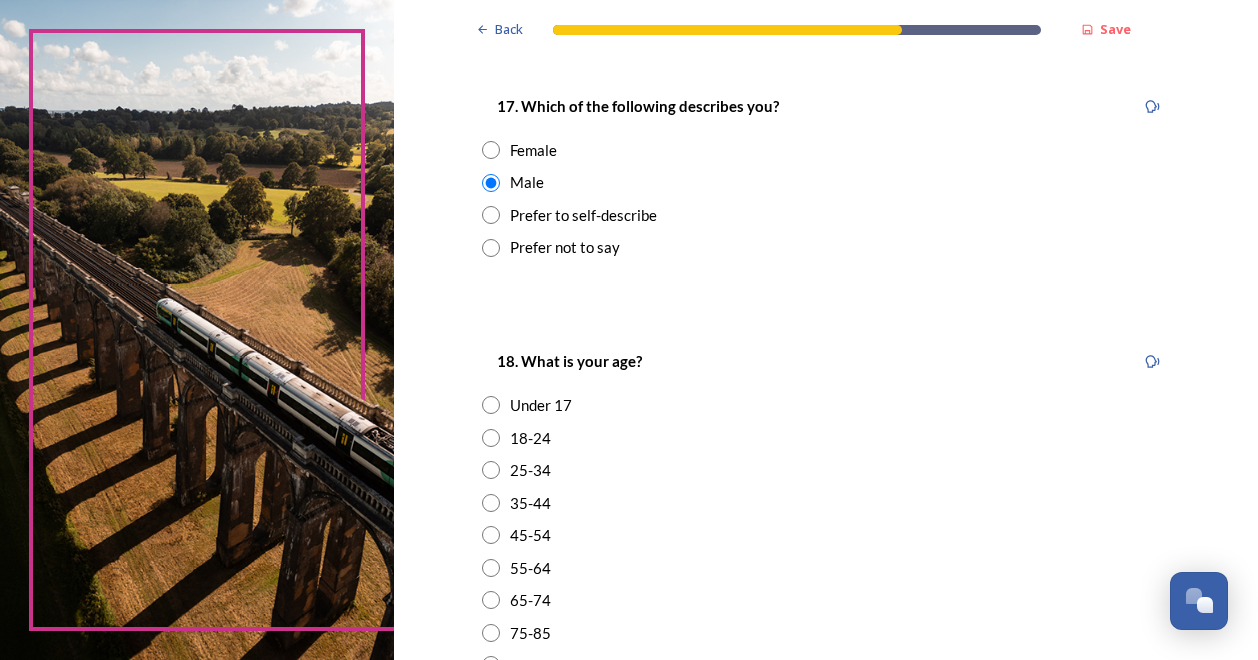 scroll, scrollTop: 666, scrollLeft: 0, axis: vertical 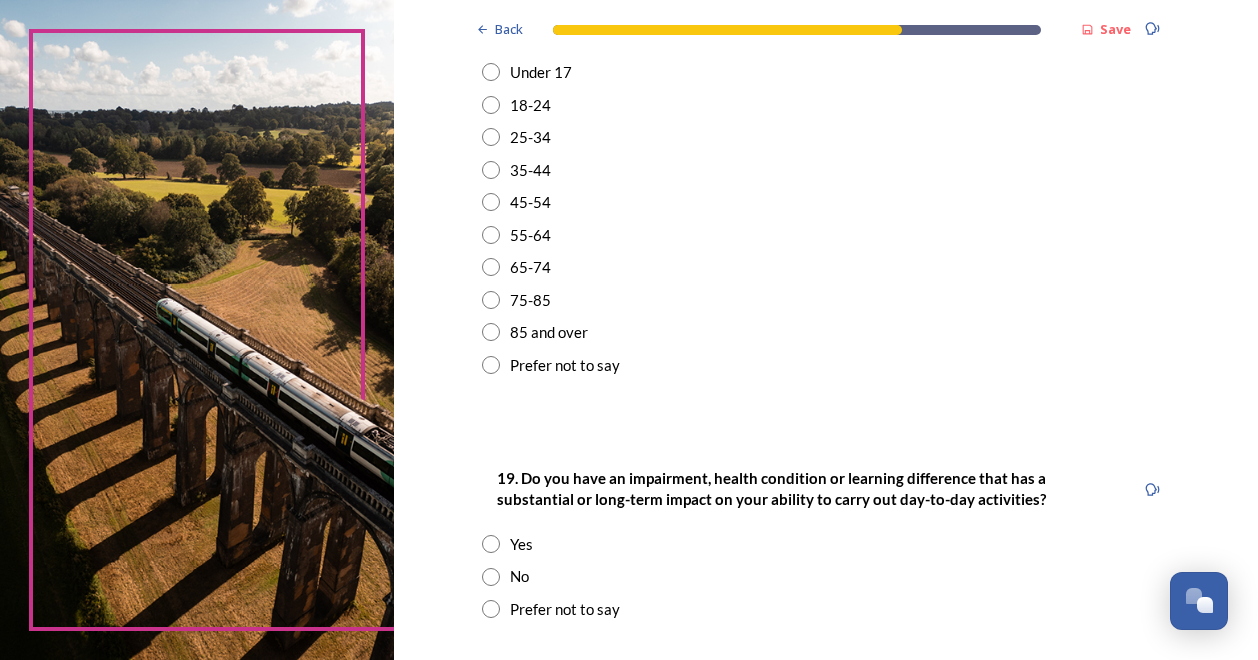 click at bounding box center (491, 235) 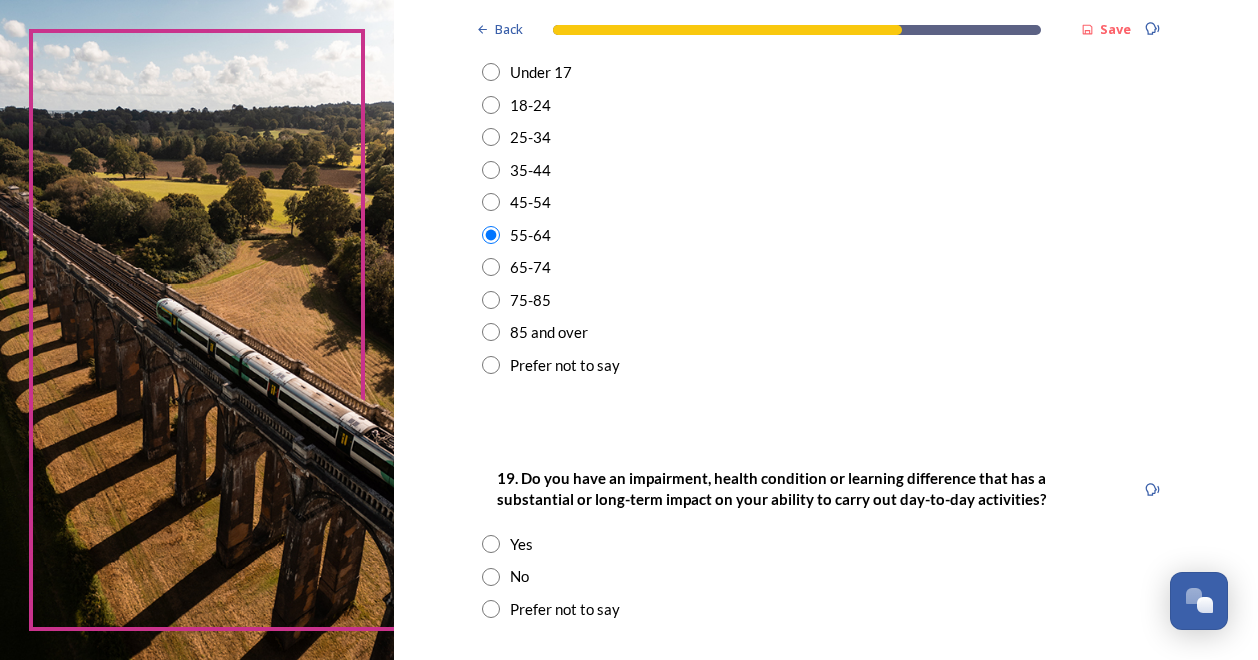 click at bounding box center (491, 577) 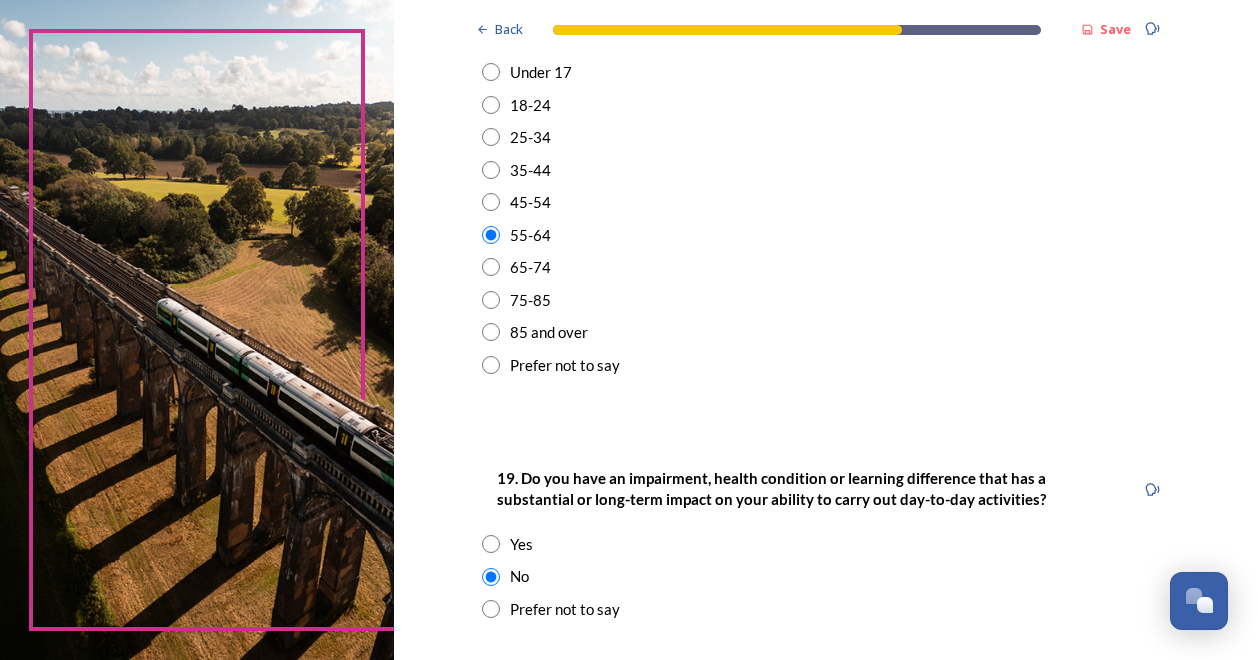 scroll, scrollTop: 1000, scrollLeft: 0, axis: vertical 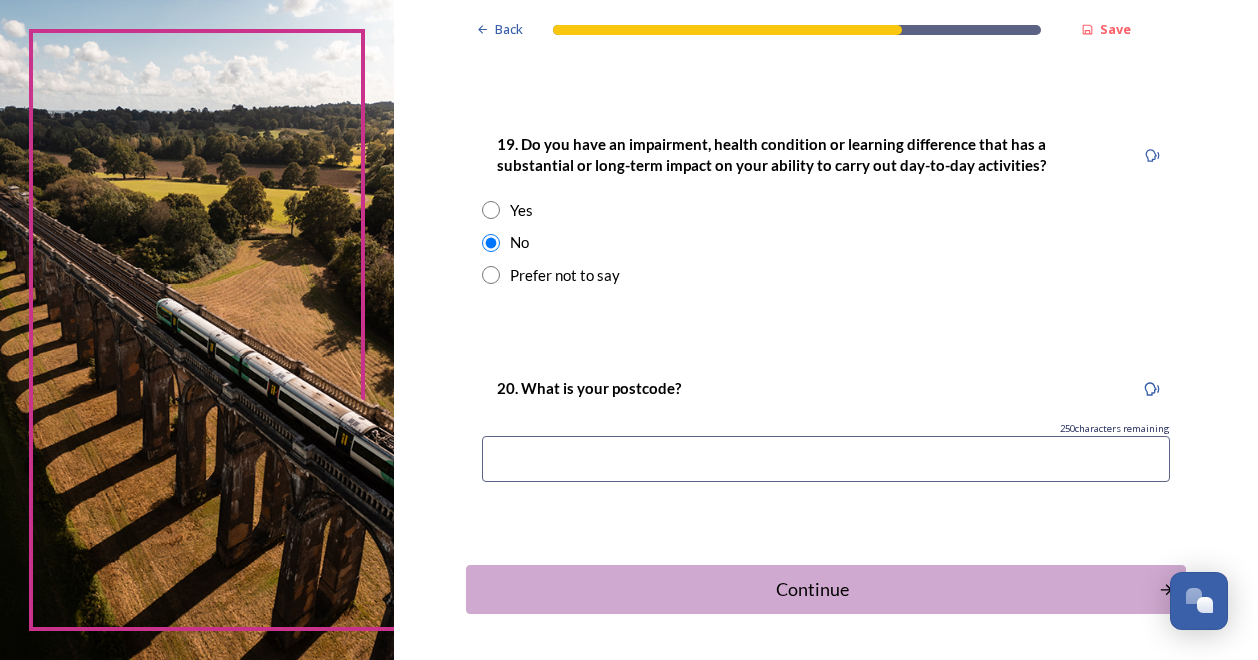 click at bounding box center [826, 459] 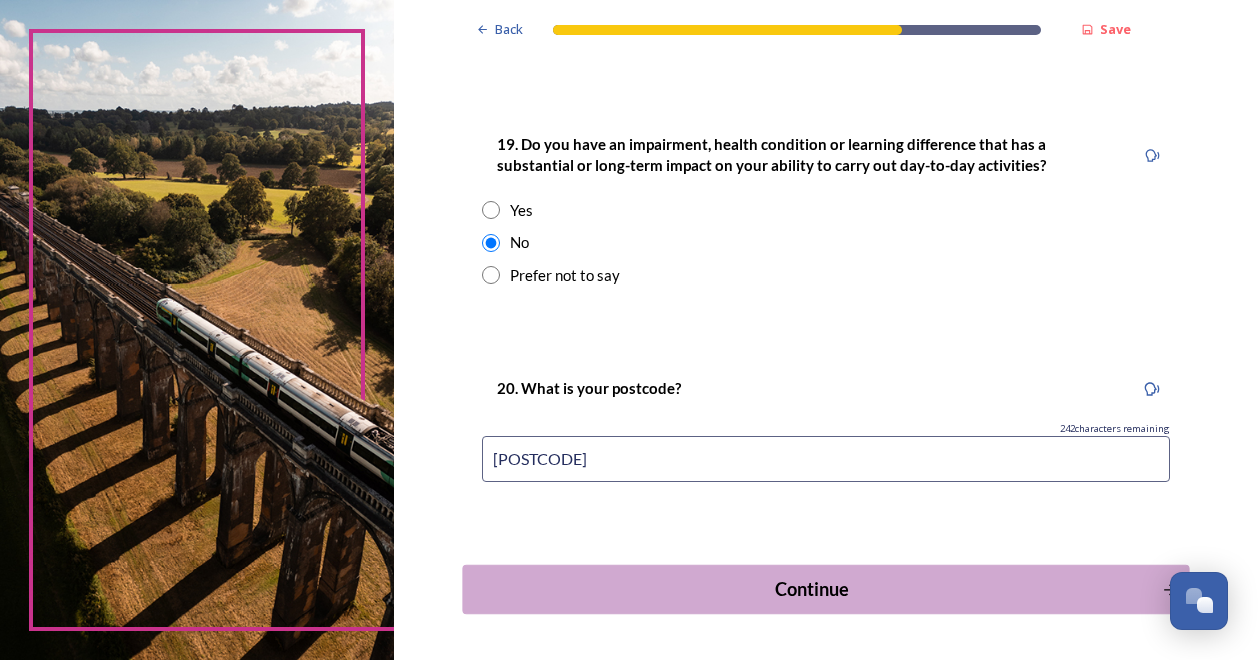 type on "[POSTCODE]" 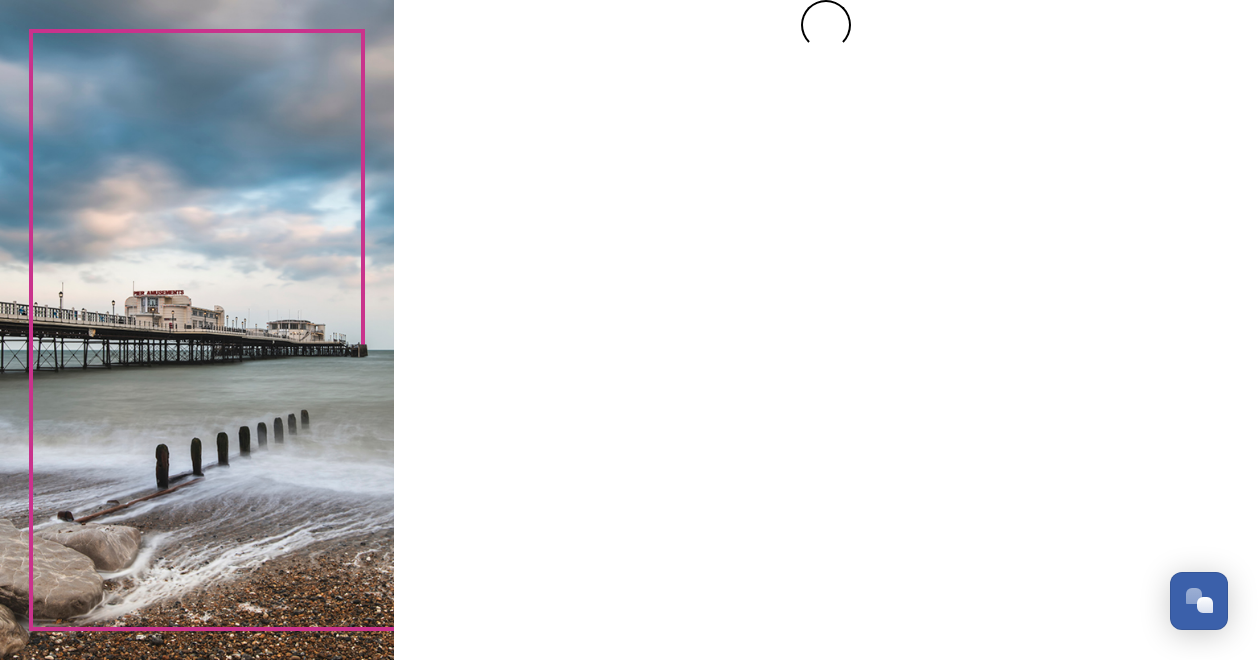 scroll, scrollTop: 0, scrollLeft: 0, axis: both 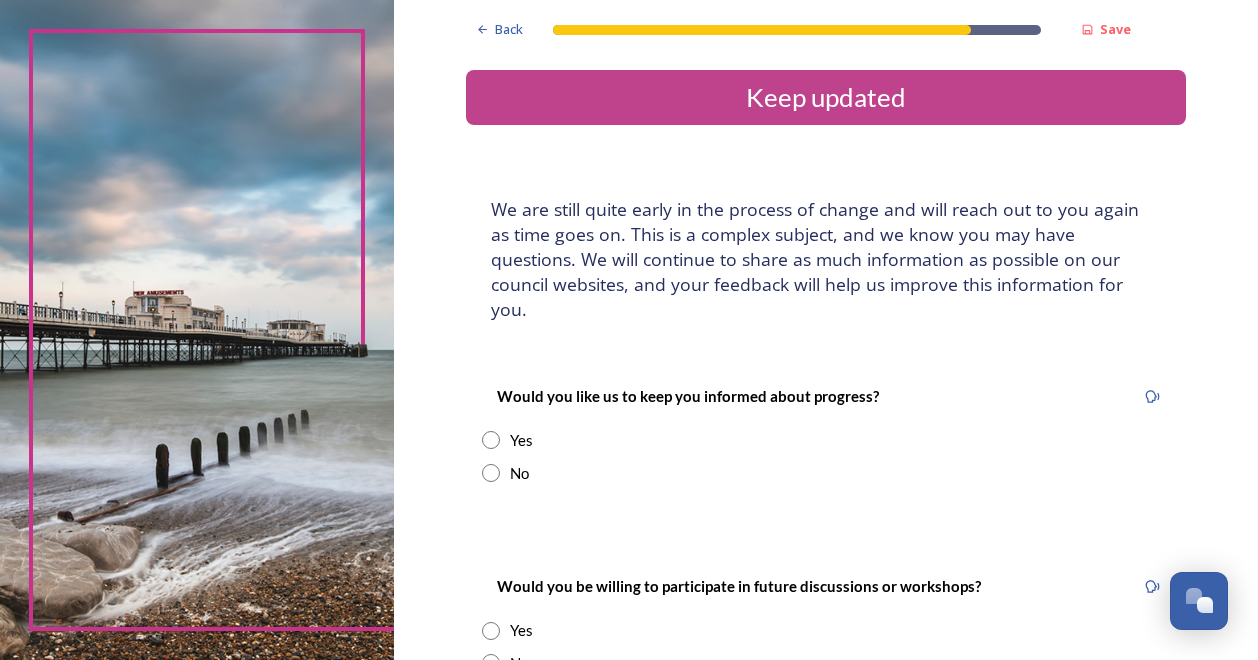 click at bounding box center [491, 440] 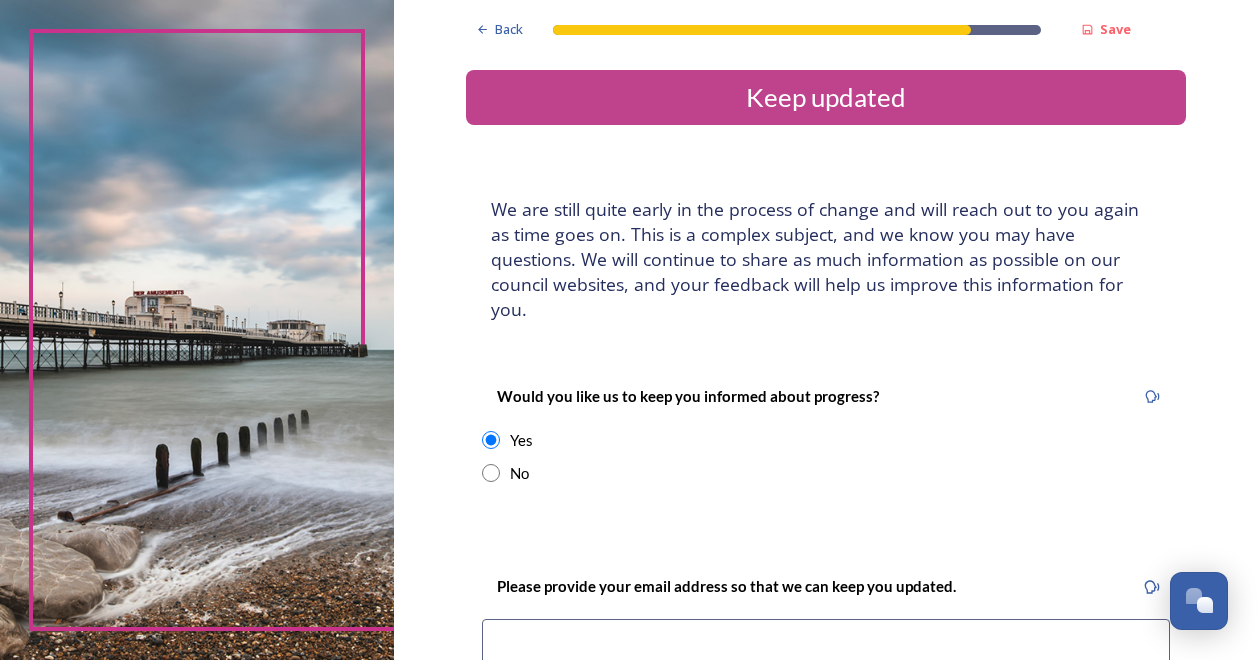 click at bounding box center [826, 642] 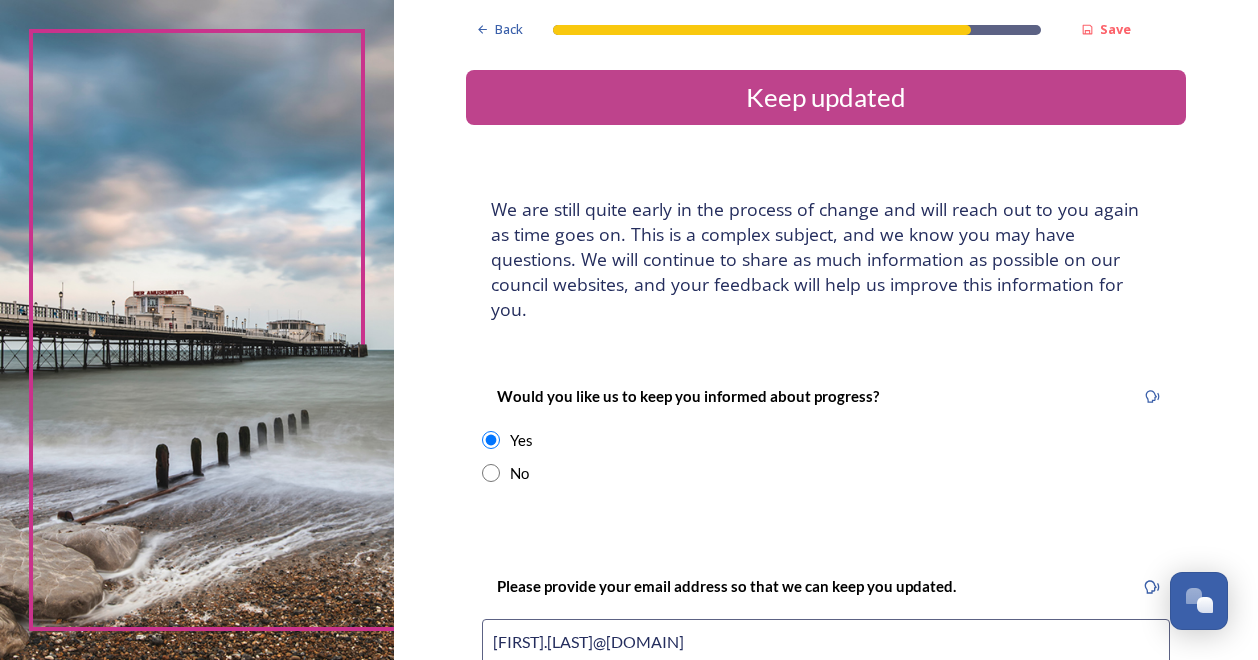 scroll, scrollTop: 333, scrollLeft: 0, axis: vertical 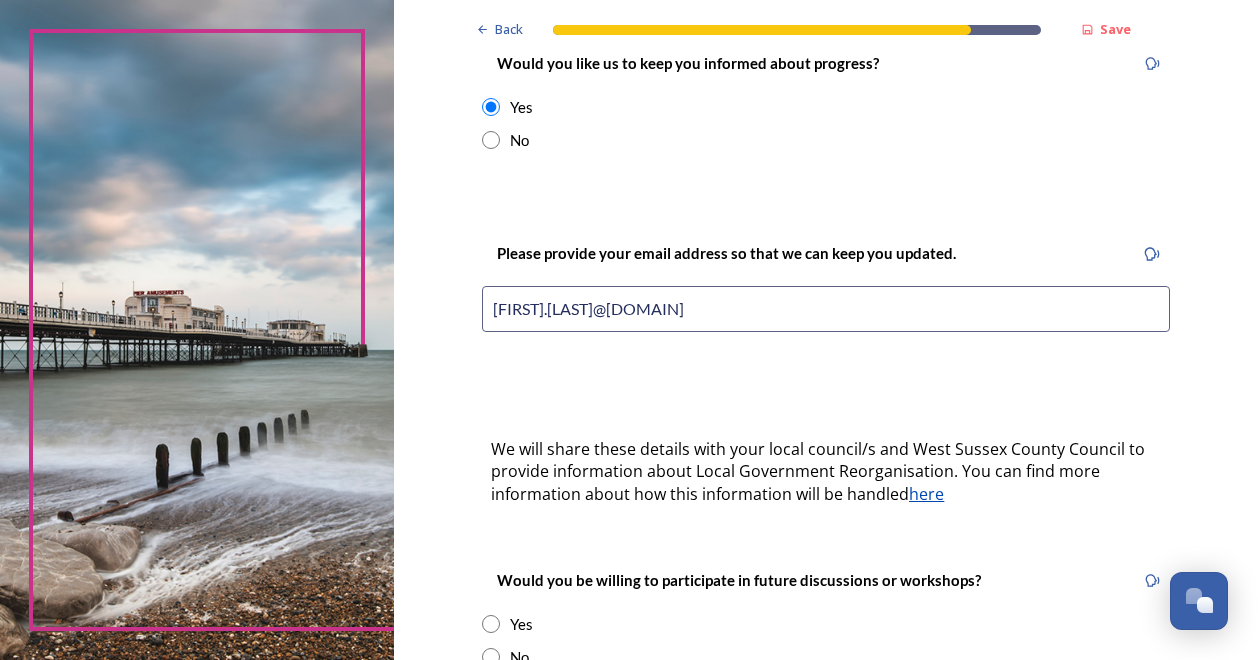 type on "[FIRST].[LAST]@[DOMAIN]" 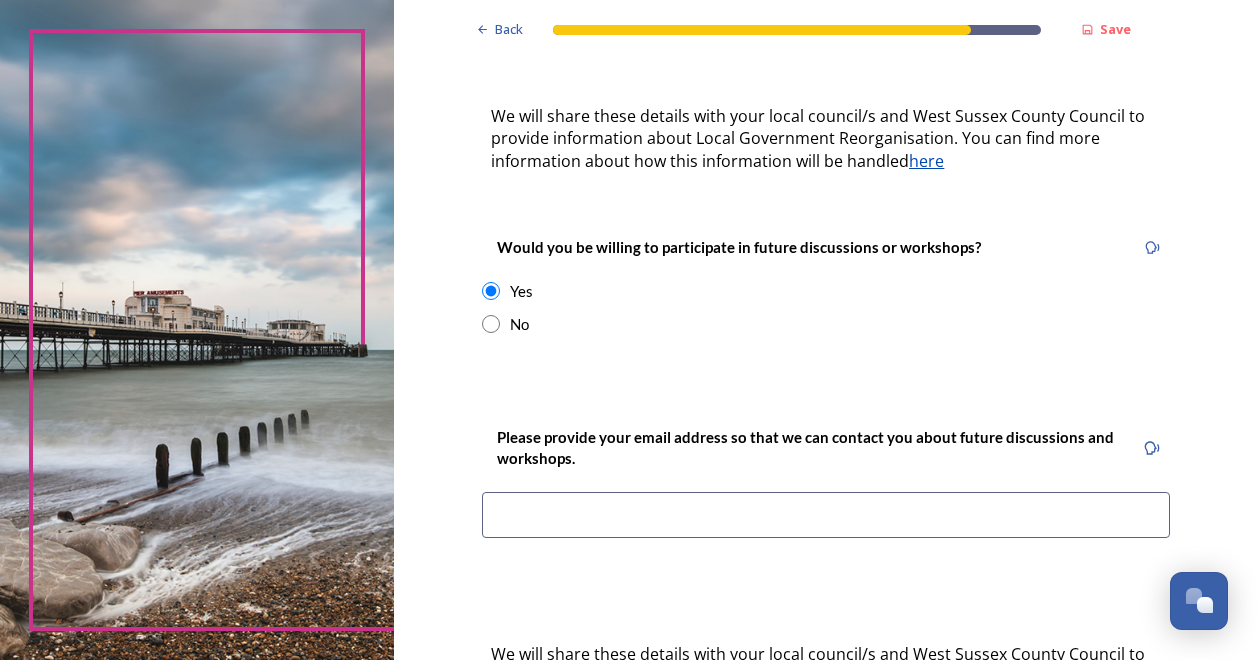 scroll, scrollTop: 333, scrollLeft: 0, axis: vertical 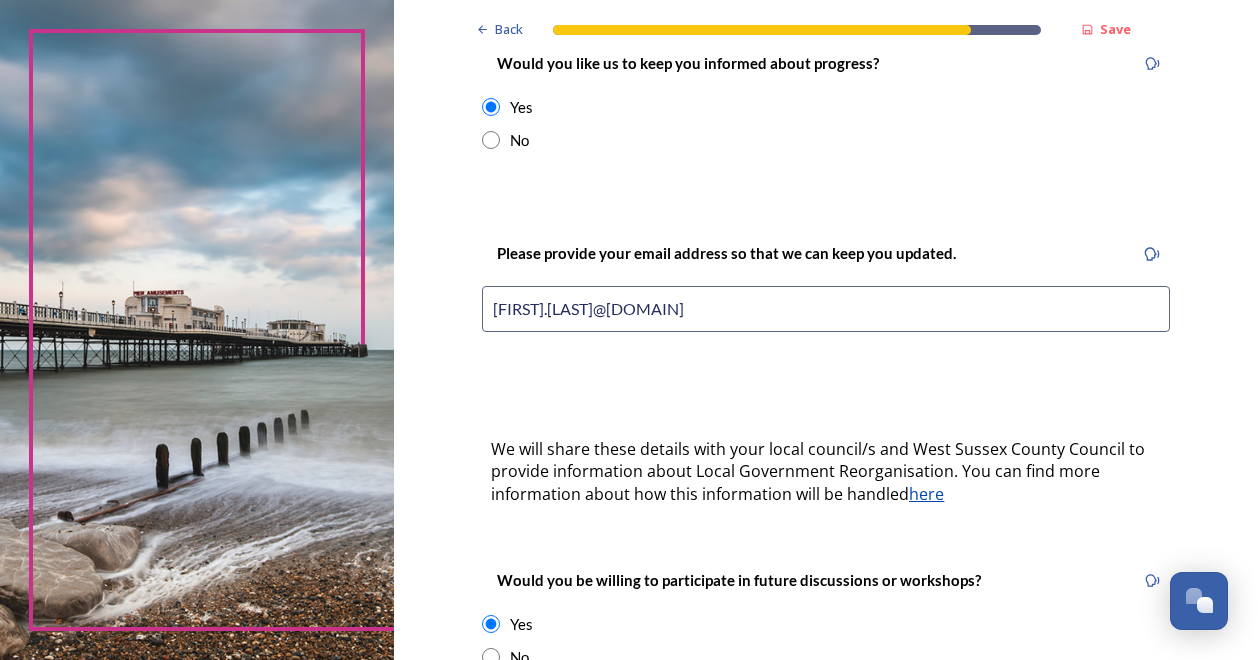 drag, startPoint x: 697, startPoint y: 281, endPoint x: 396, endPoint y: 293, distance: 301.2391 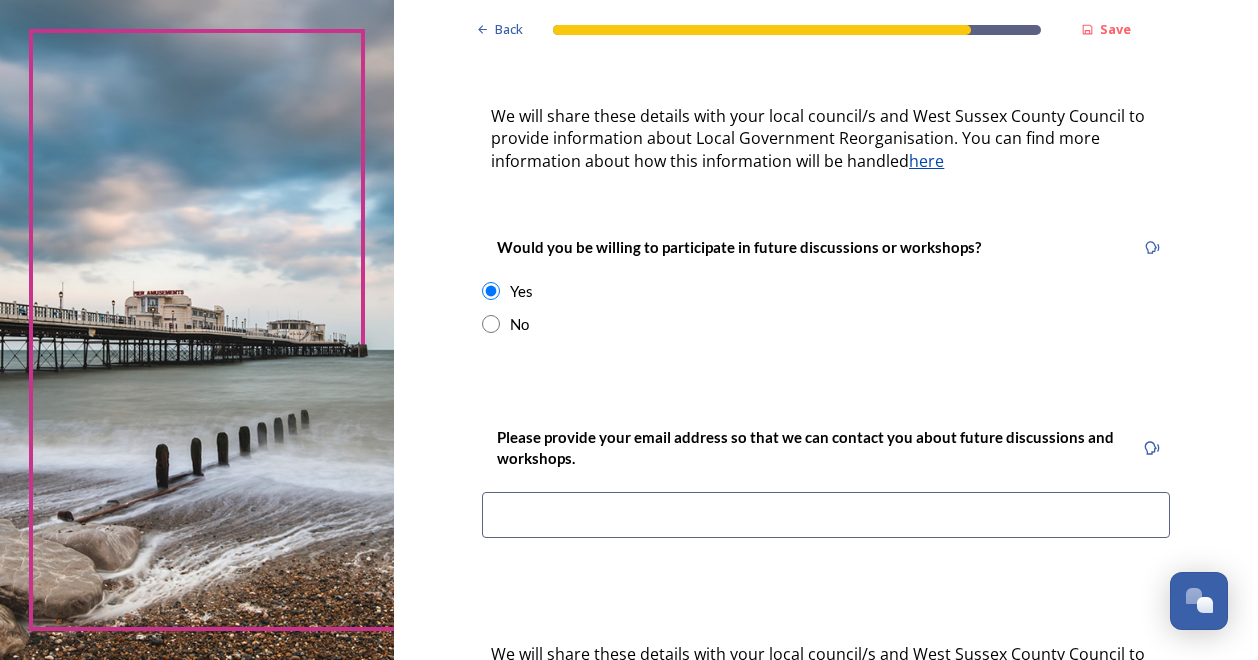 click at bounding box center [826, 515] 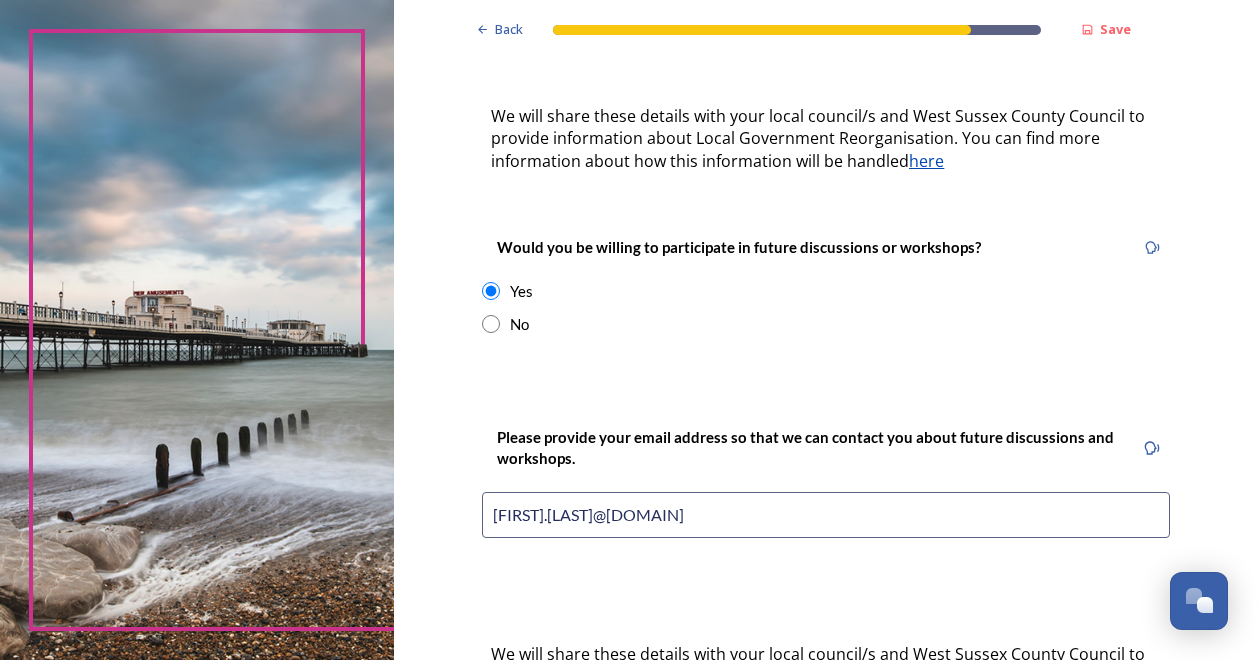 scroll, scrollTop: 897, scrollLeft: 0, axis: vertical 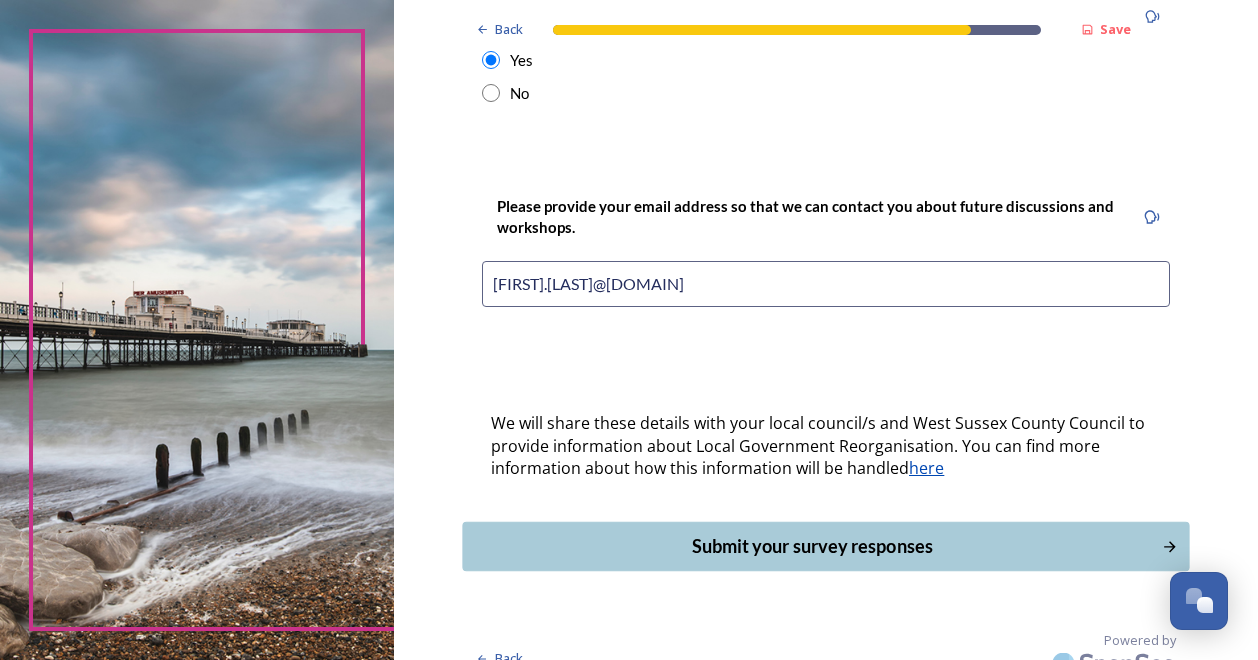 type on "[FIRST].[LAST]@[DOMAIN]" 